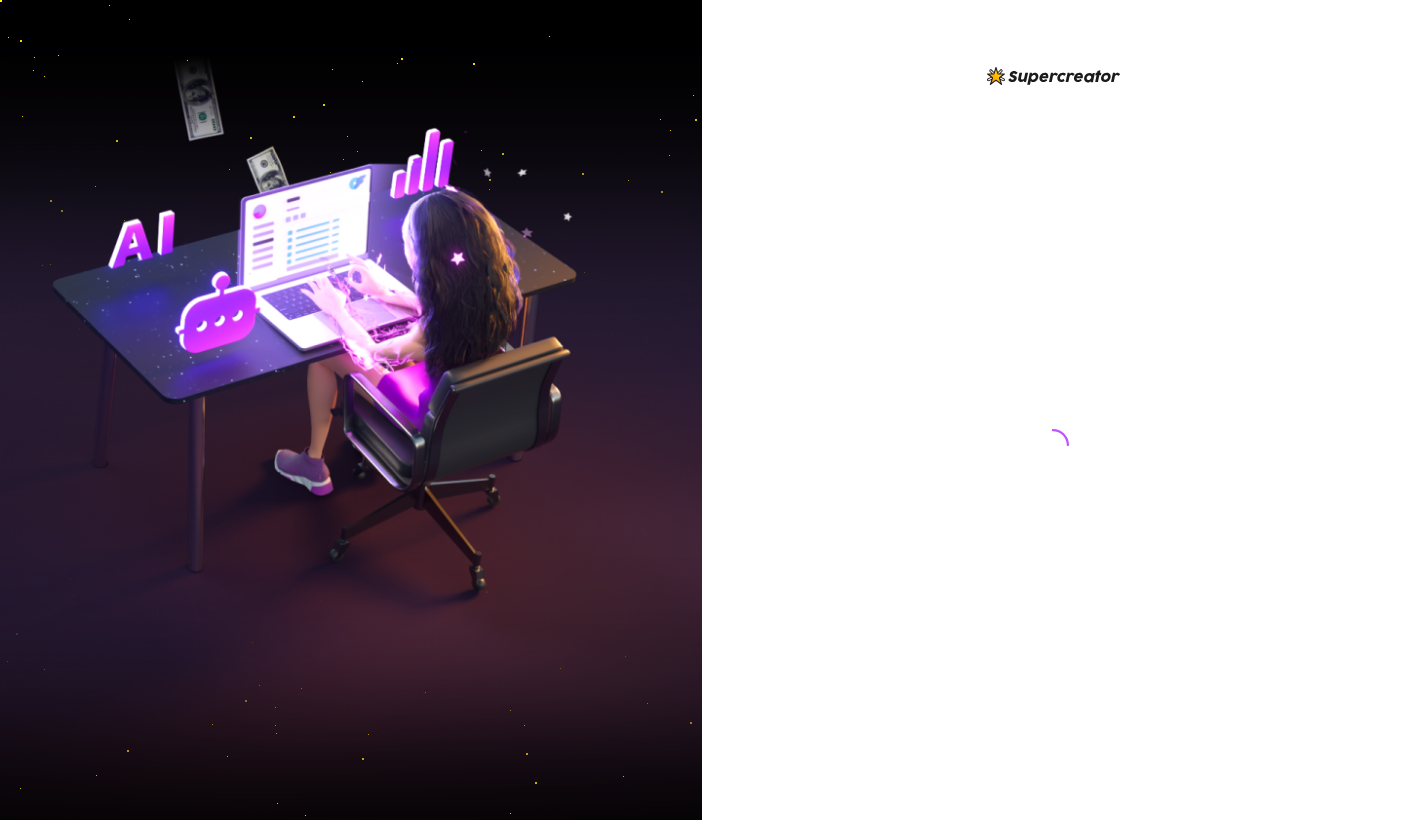 scroll, scrollTop: 0, scrollLeft: 0, axis: both 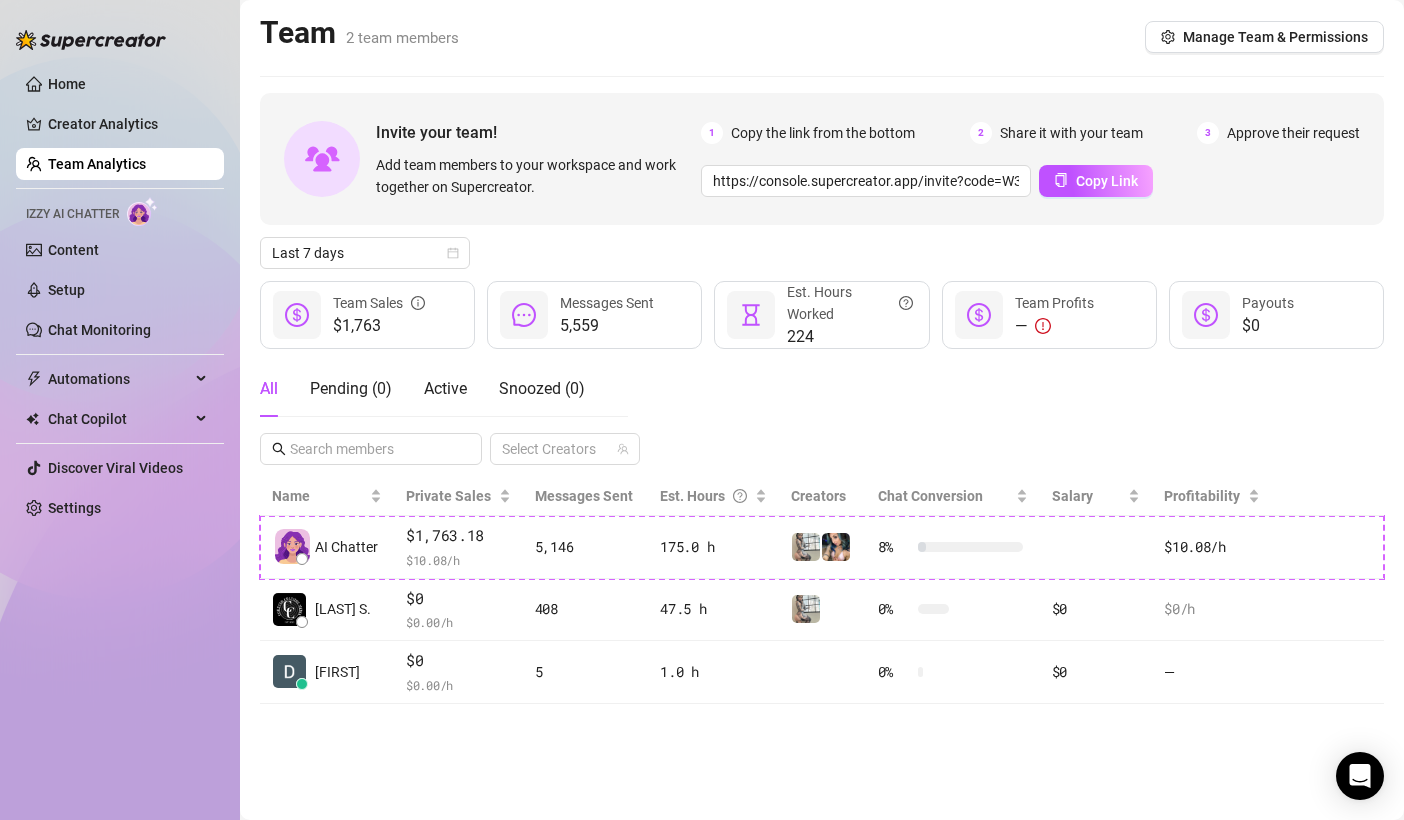 click on "Team 2   team members Manage Team & Permissions" at bounding box center [822, 37] 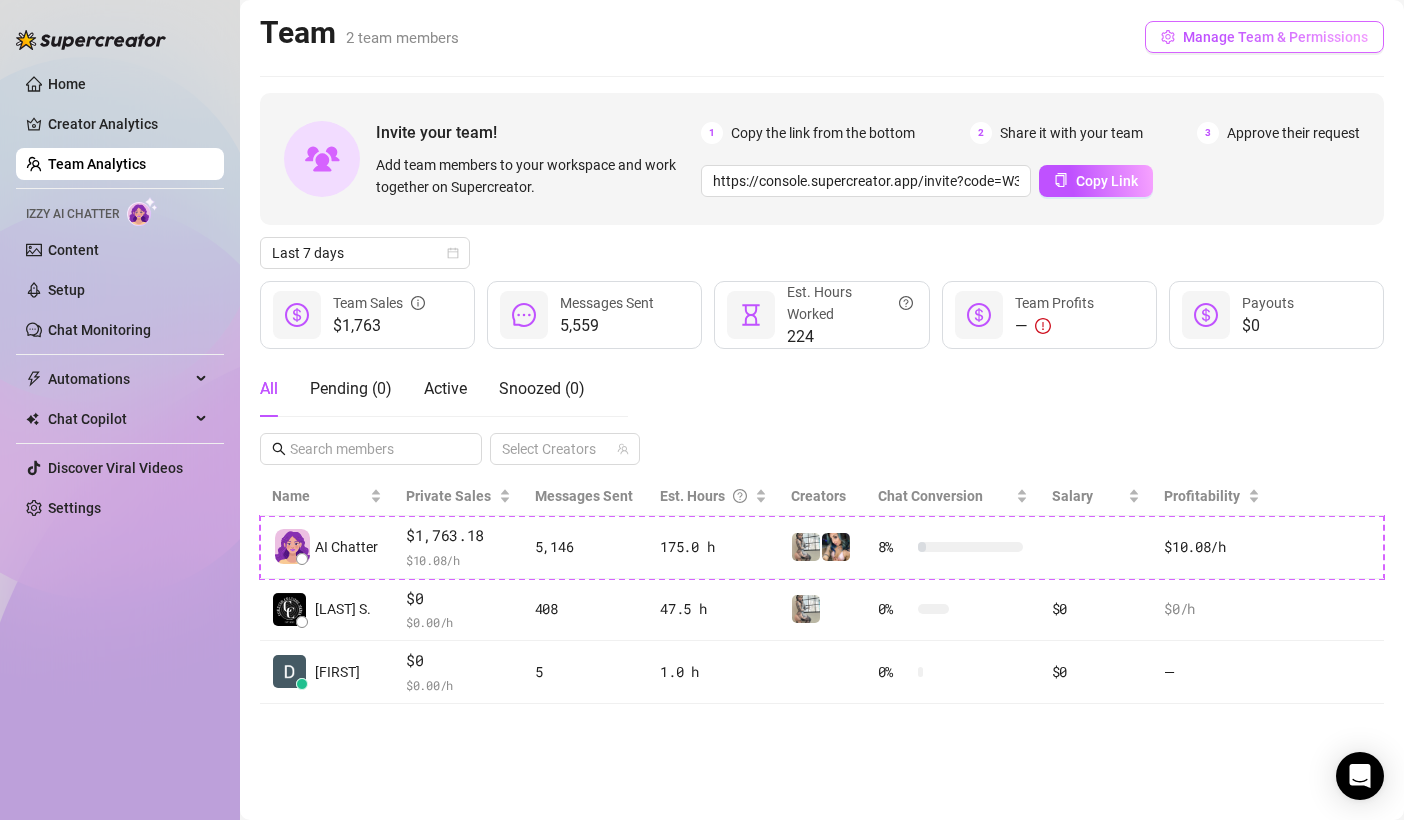 click 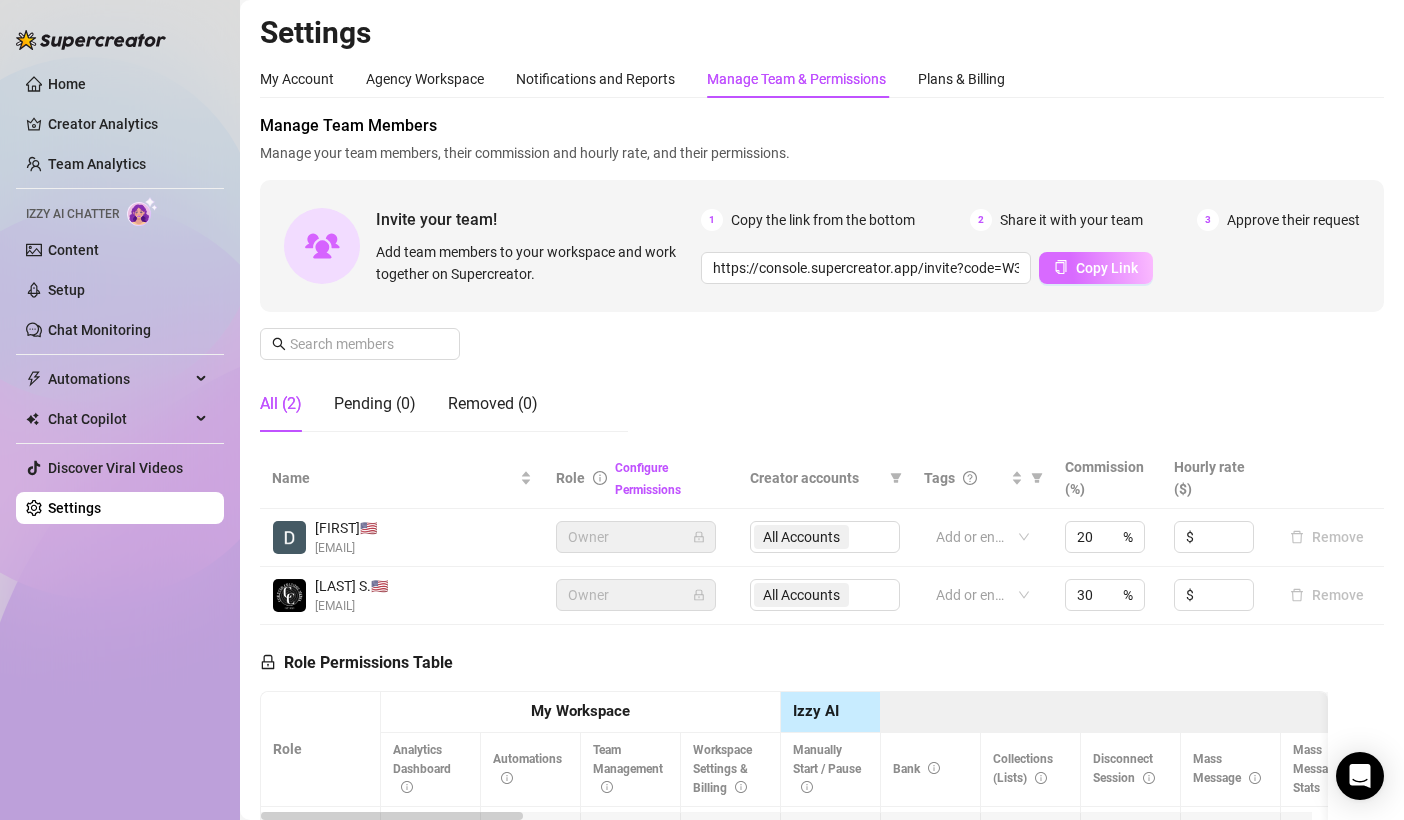 click on "Copy Link" at bounding box center (1107, 268) 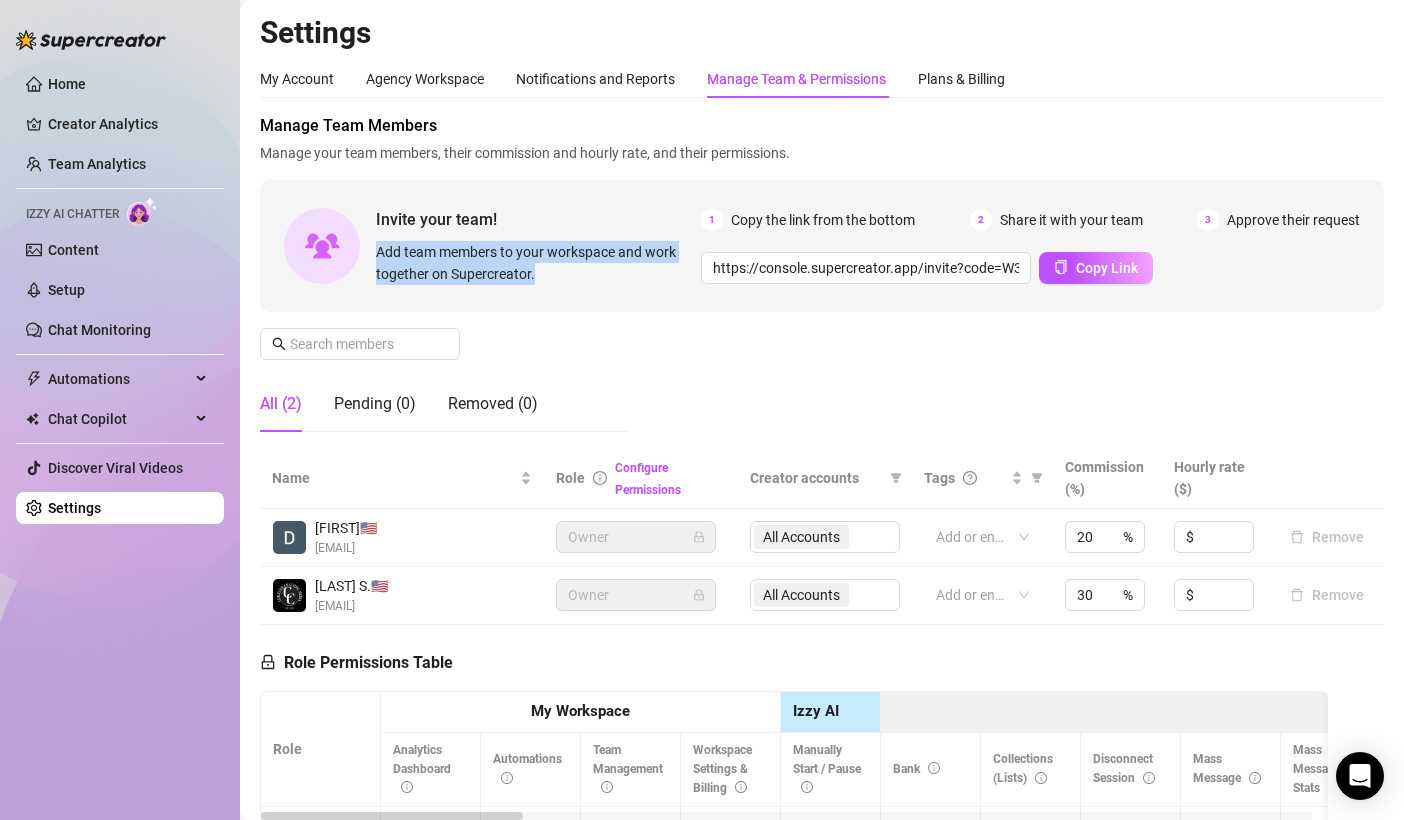 drag, startPoint x: 473, startPoint y: 256, endPoint x: 562, endPoint y: 275, distance: 91.00549 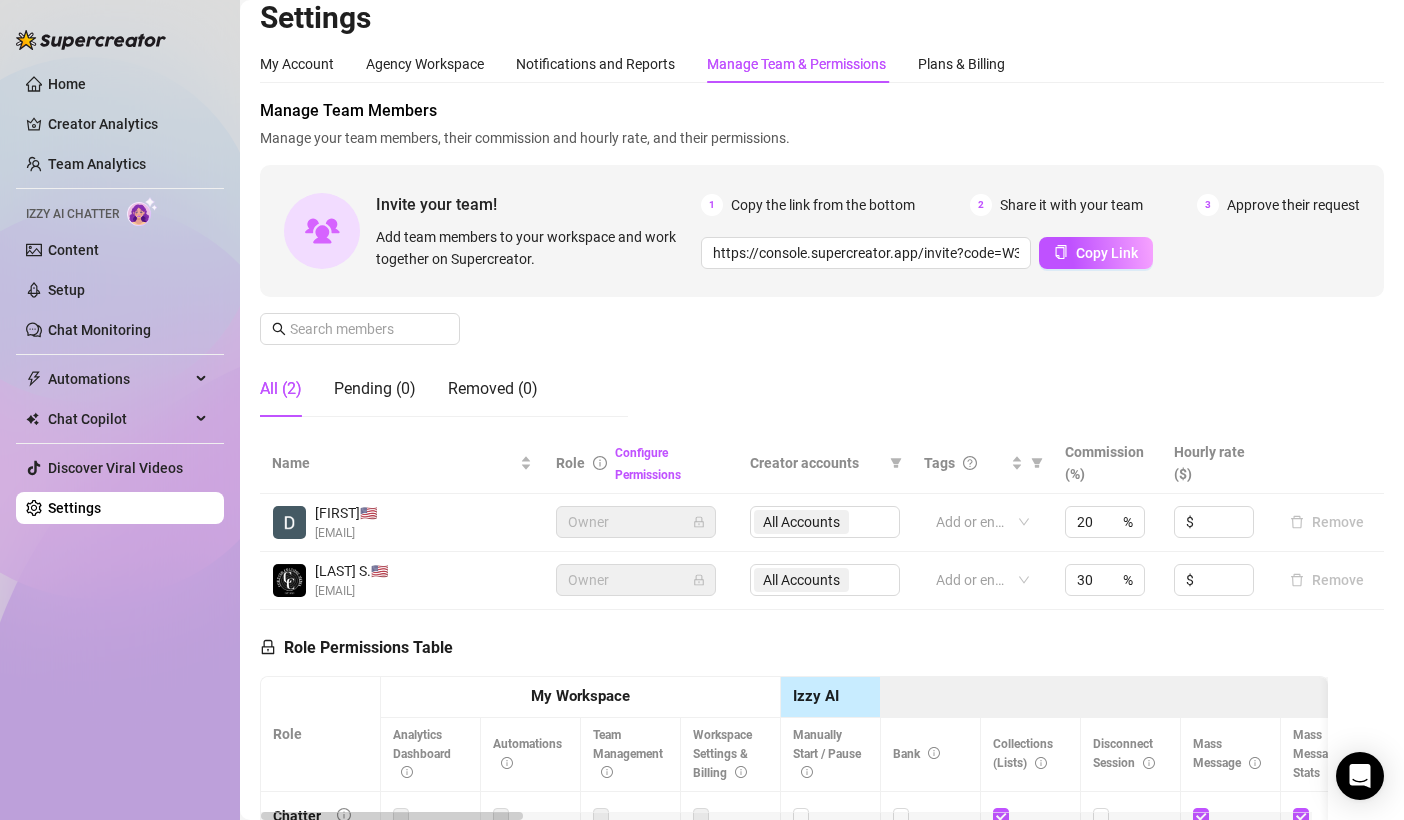 scroll, scrollTop: 0, scrollLeft: 0, axis: both 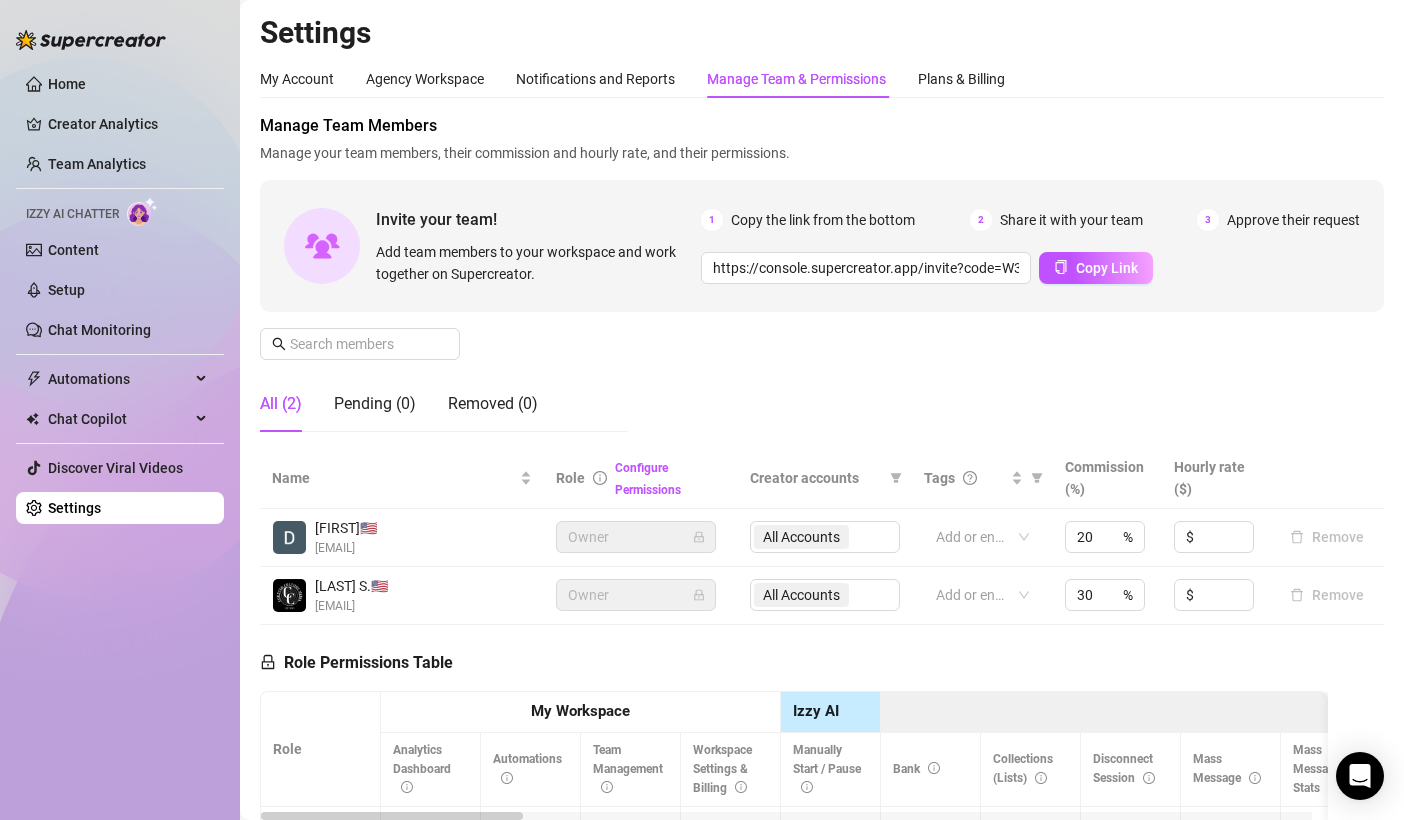 click on "Owner" at bounding box center (636, 537) 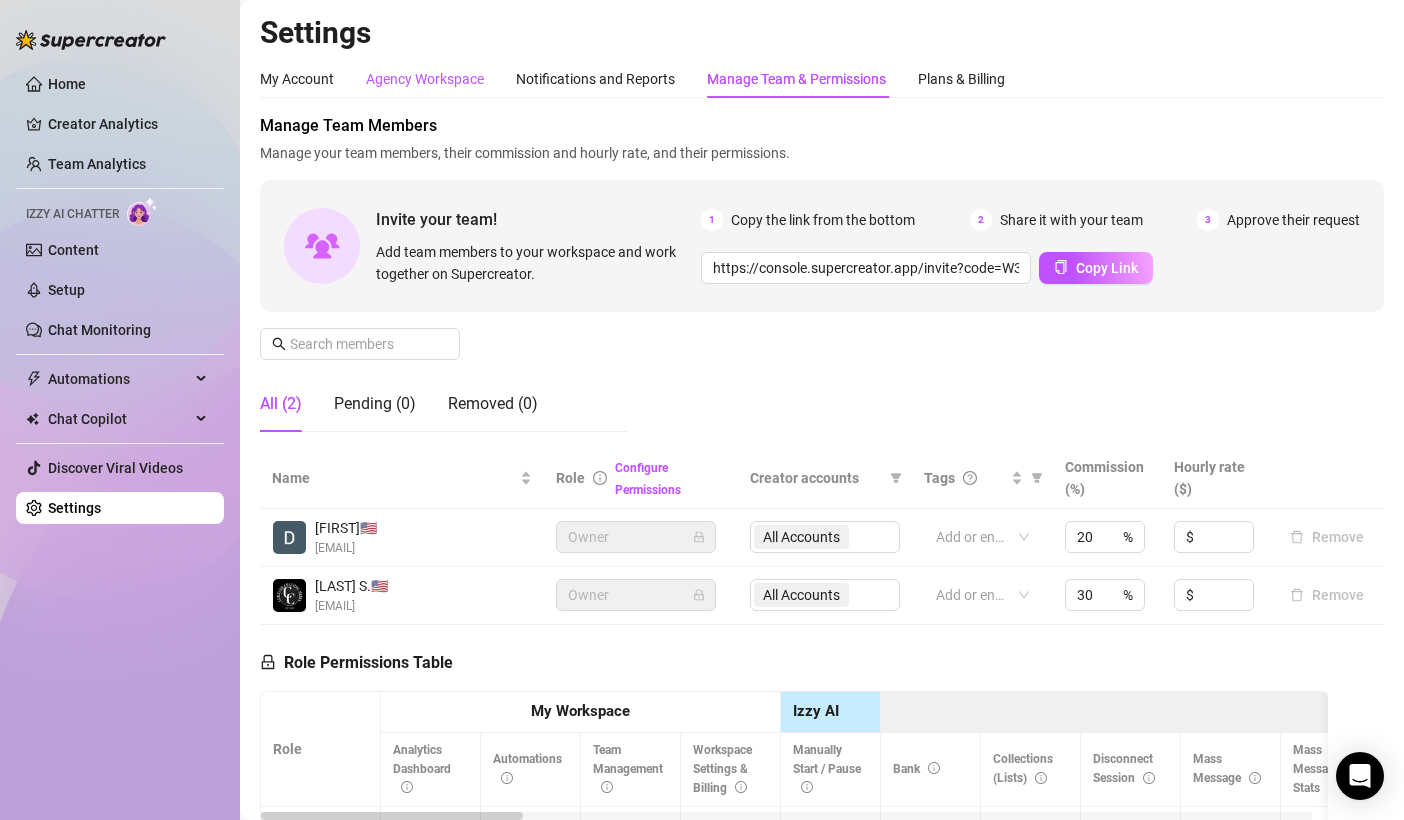 click on "Agency Workspace" at bounding box center [425, 79] 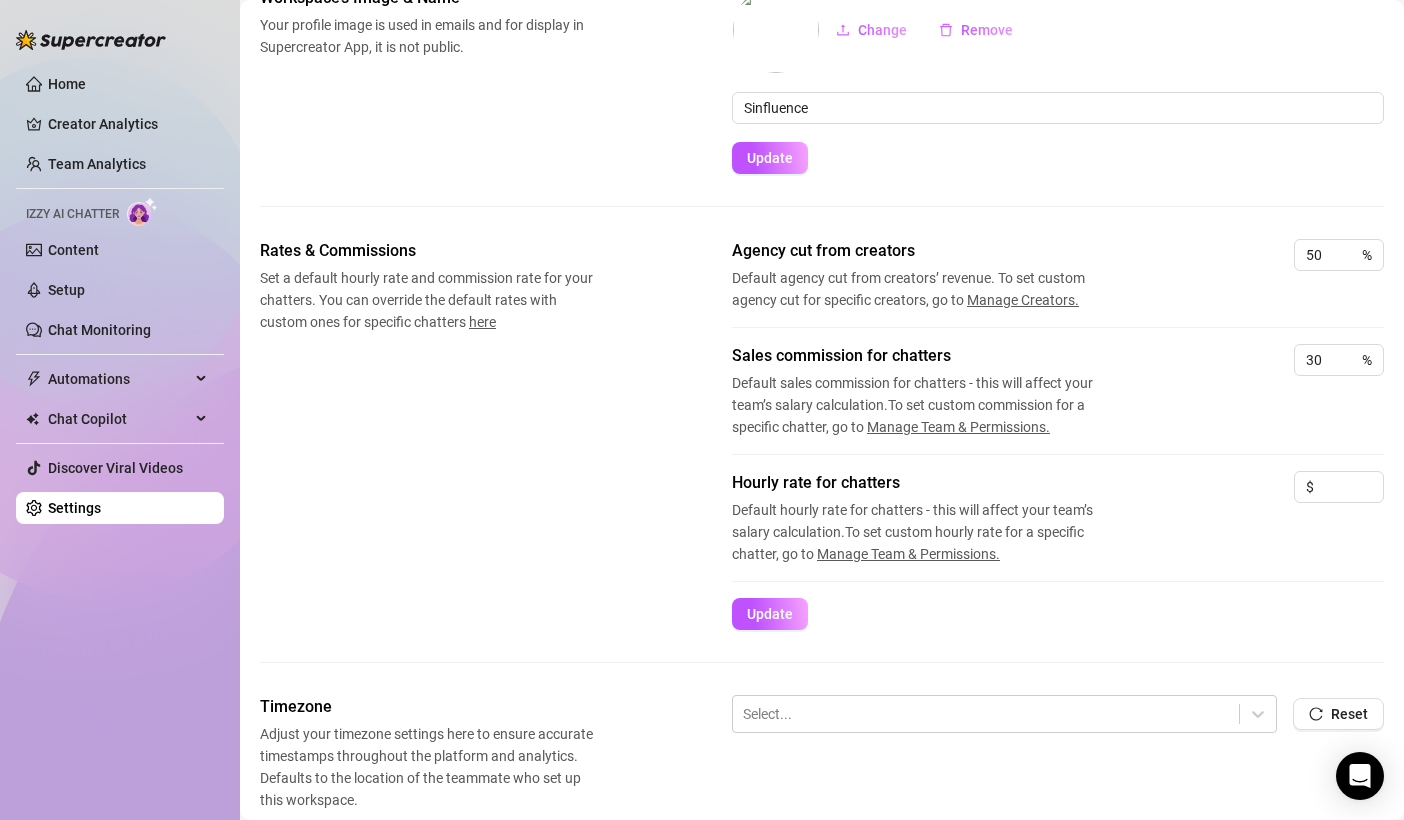 scroll, scrollTop: 0, scrollLeft: 0, axis: both 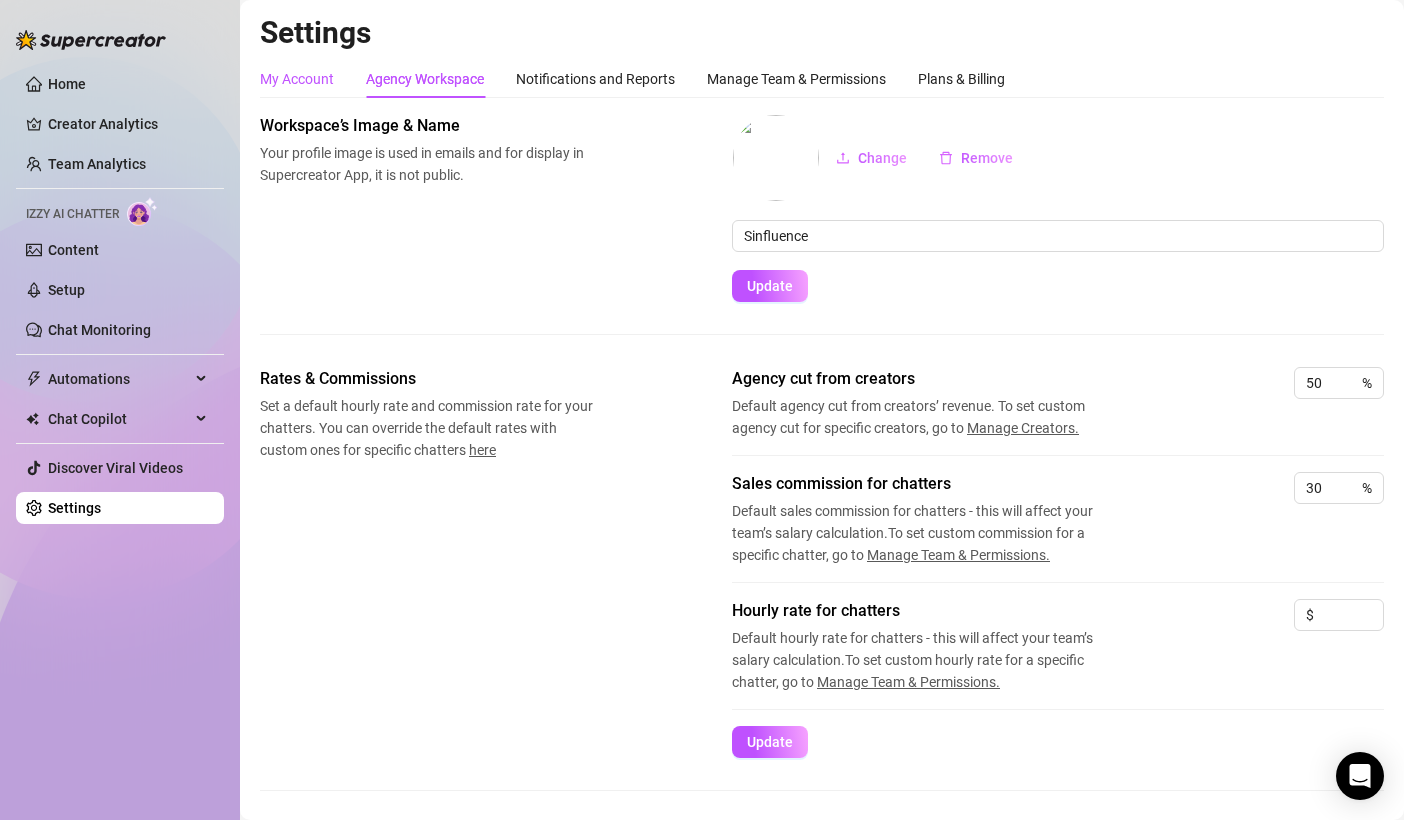 click on "My Account" at bounding box center [297, 79] 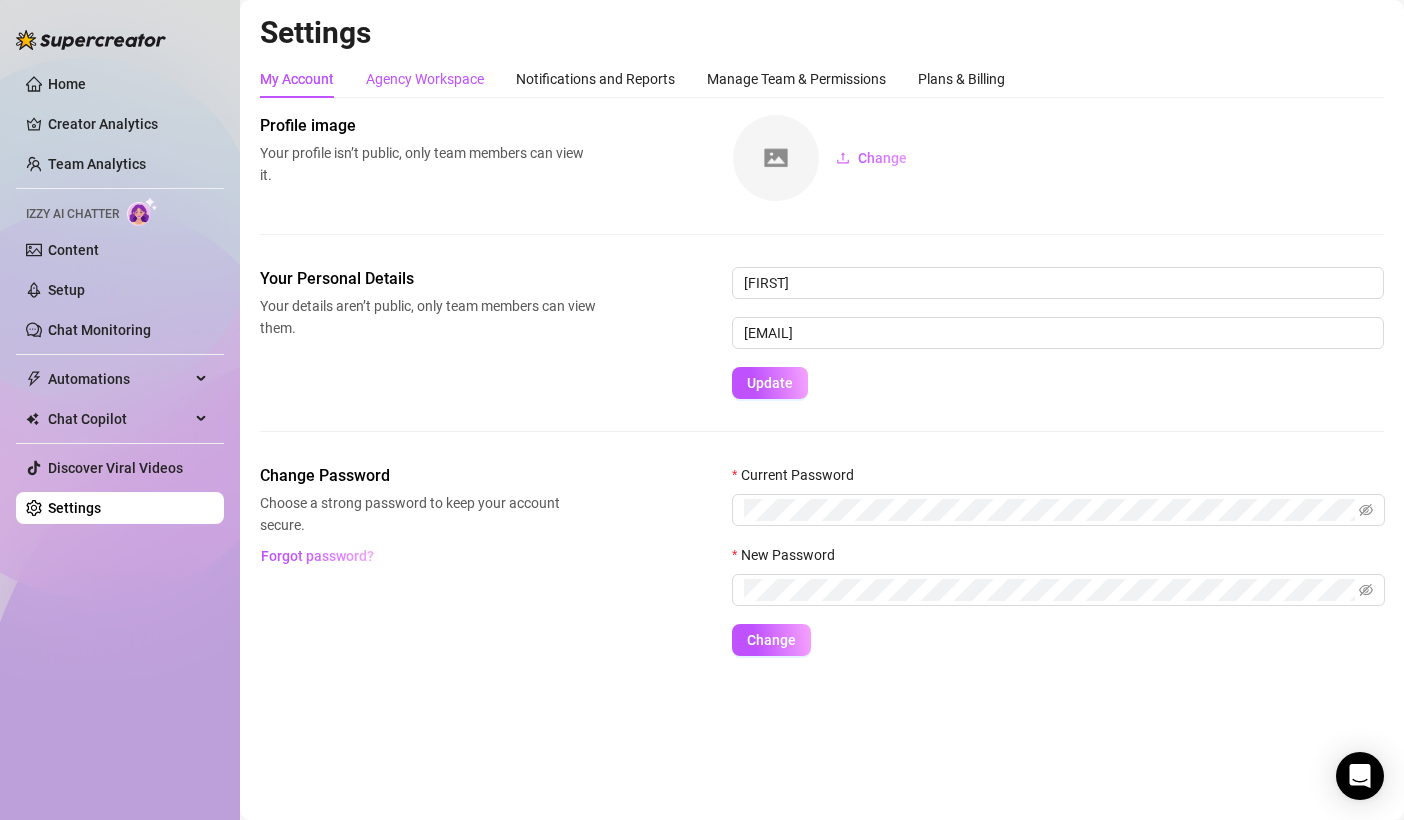 click on "Agency Workspace" at bounding box center (425, 79) 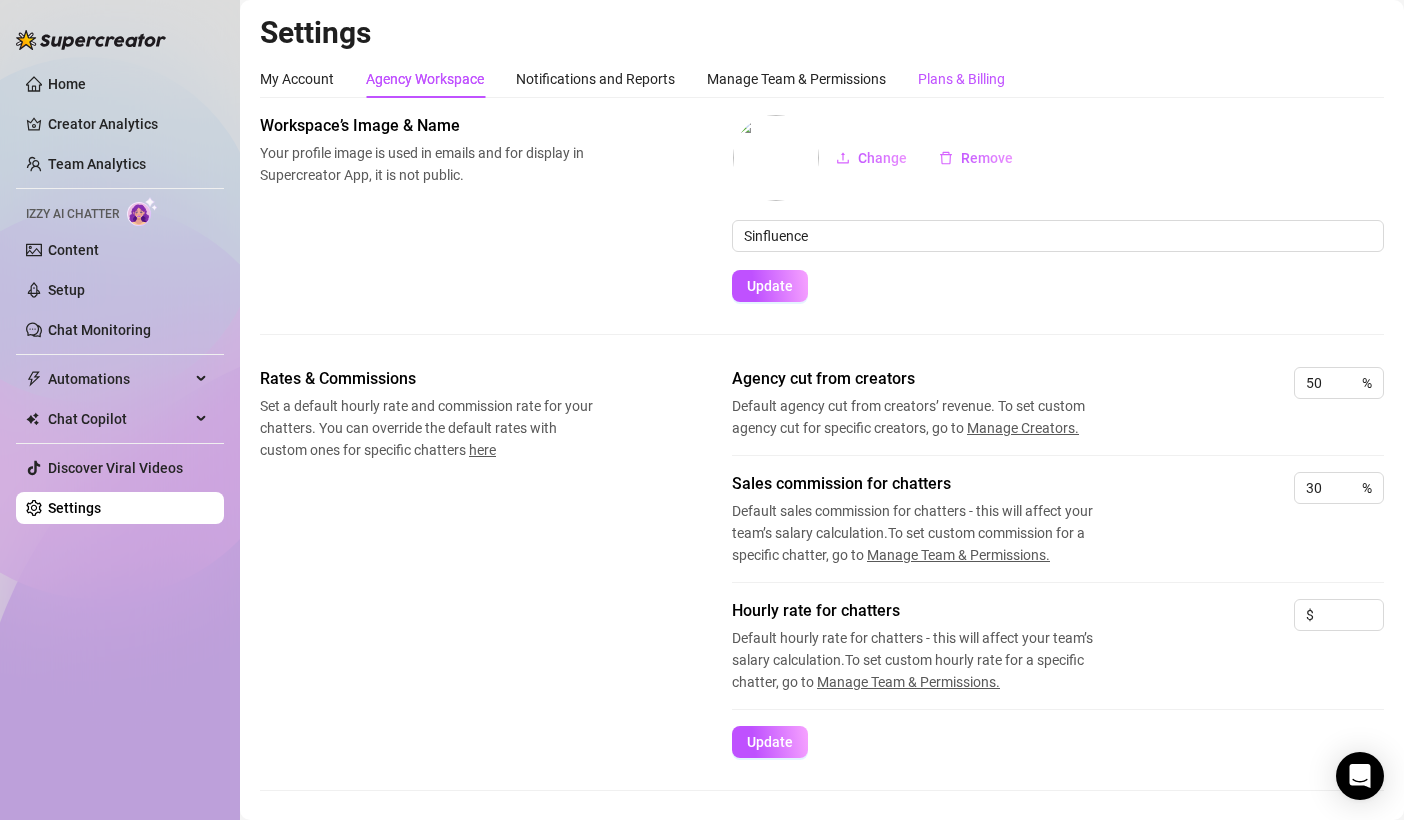 click on "Plans & Billing" at bounding box center (961, 79) 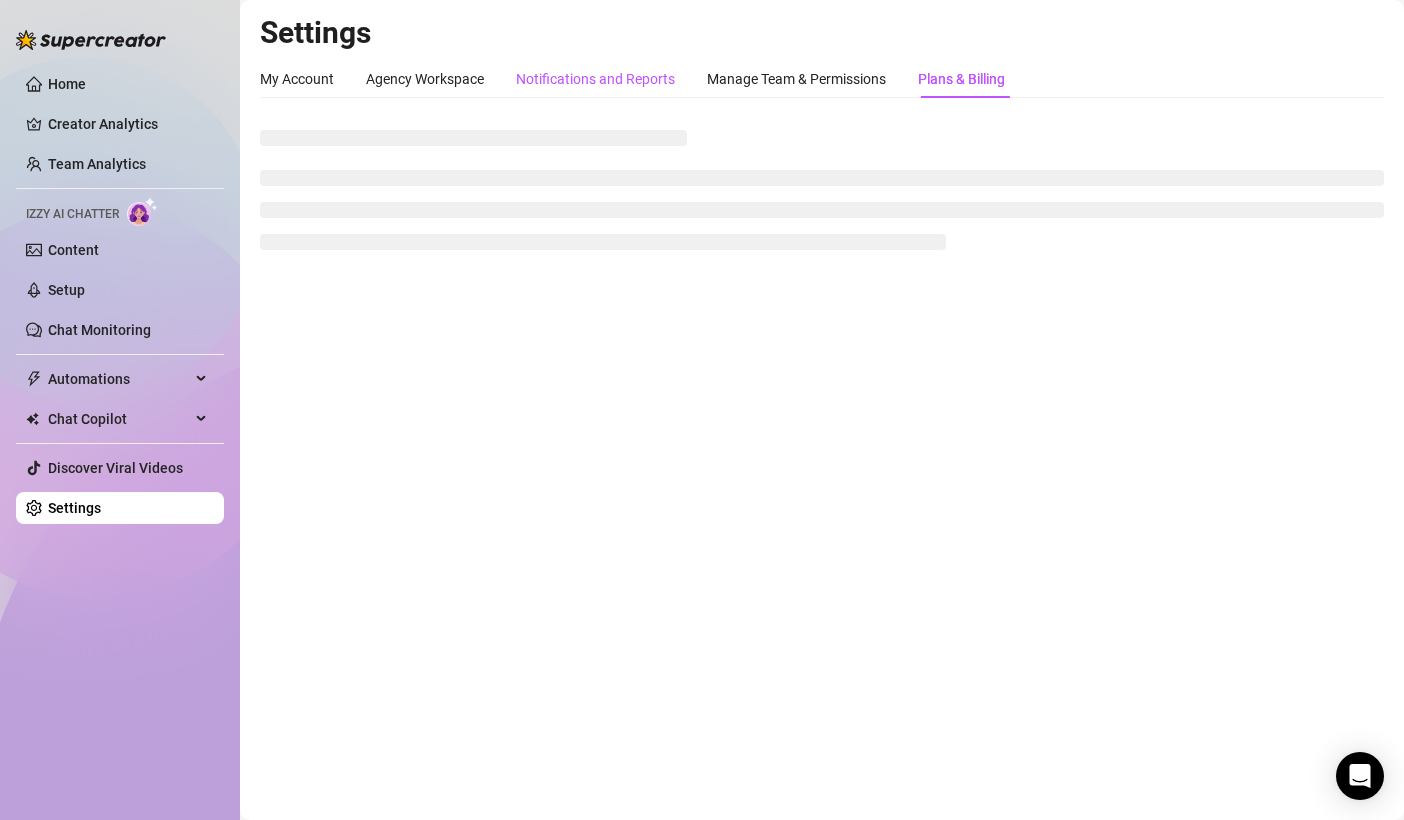 click on "Notifications and Reports" at bounding box center (595, 79) 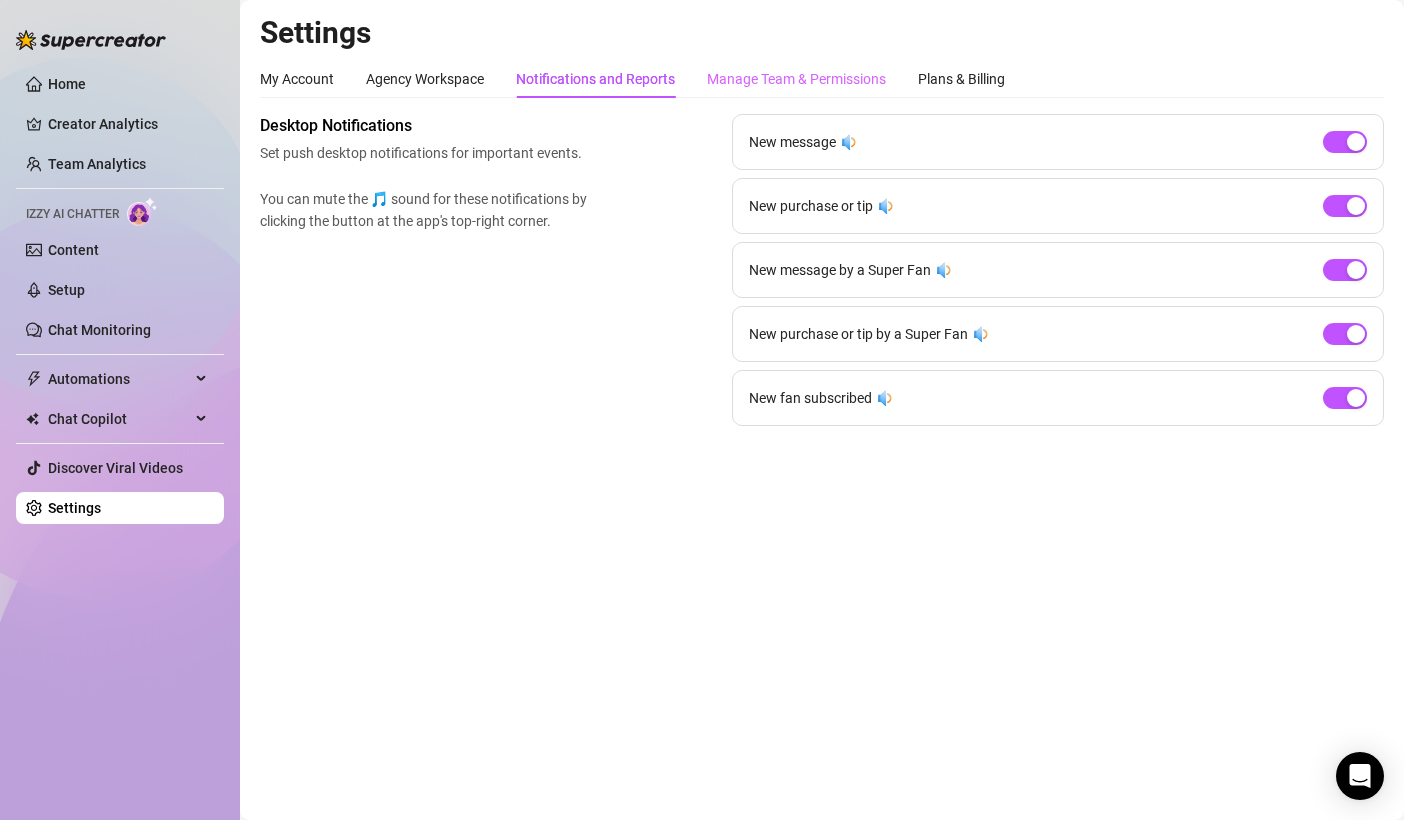 click on "Manage Team & Permissions" at bounding box center [796, 79] 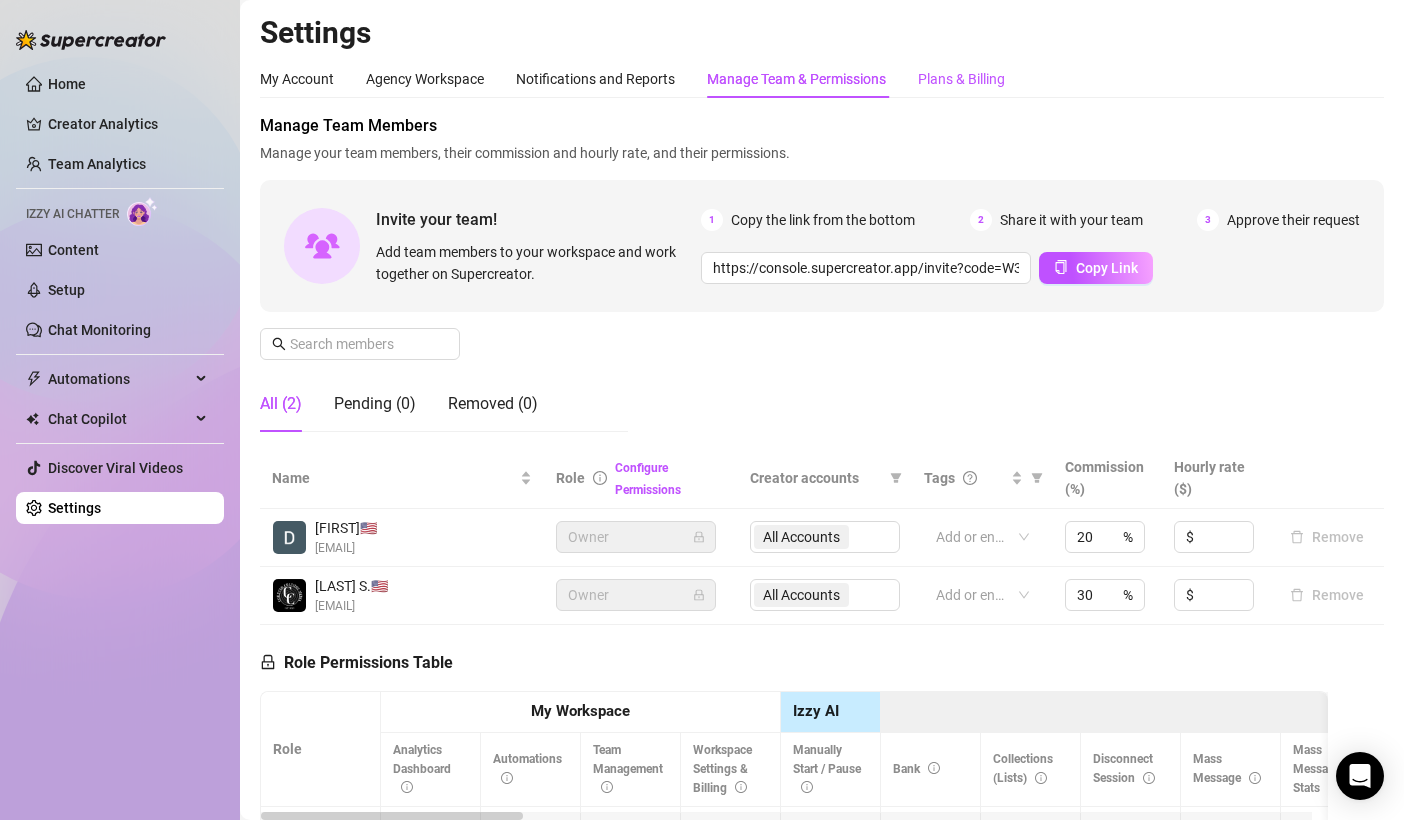click on "Plans & Billing" at bounding box center [961, 79] 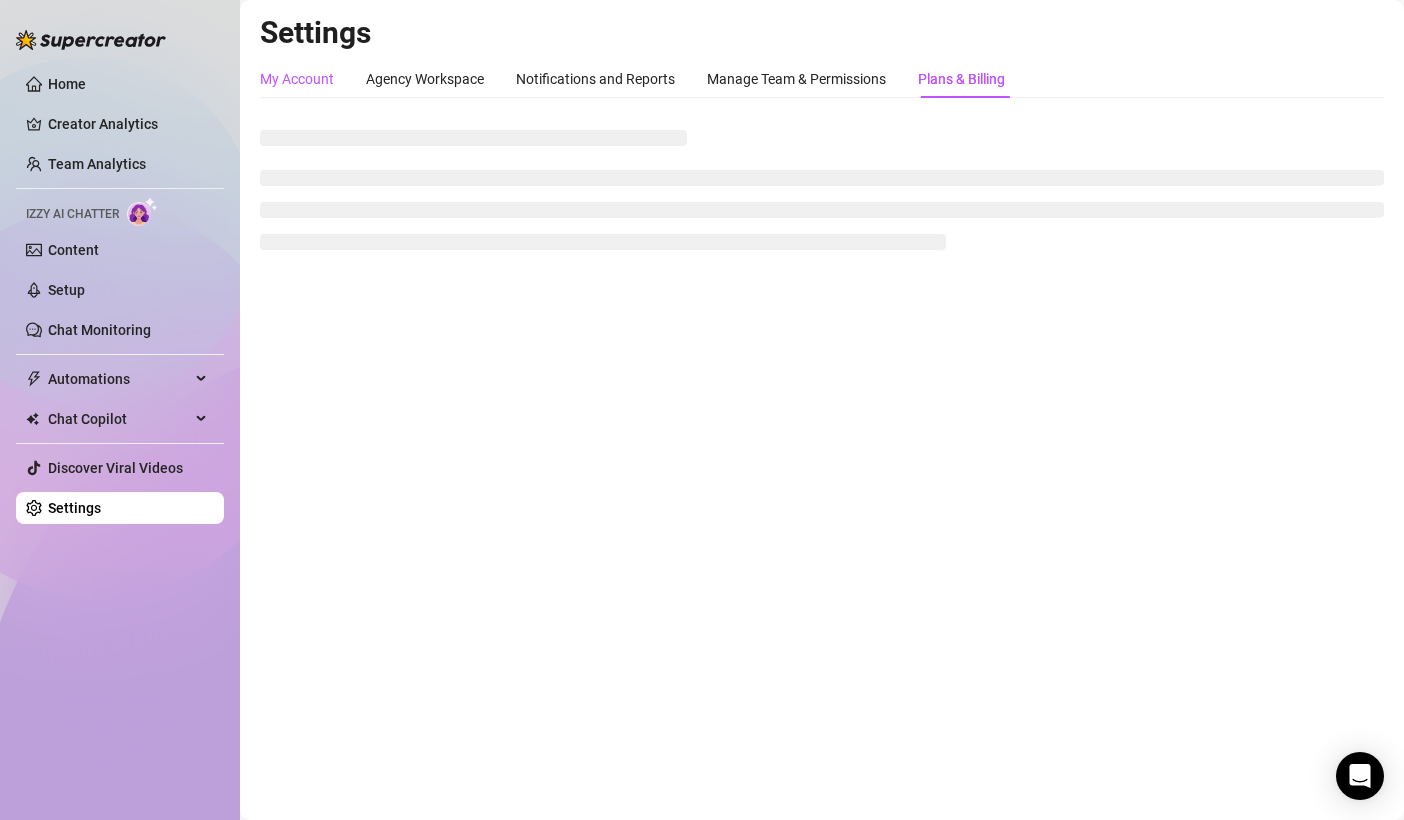 click on "My Account" at bounding box center [297, 79] 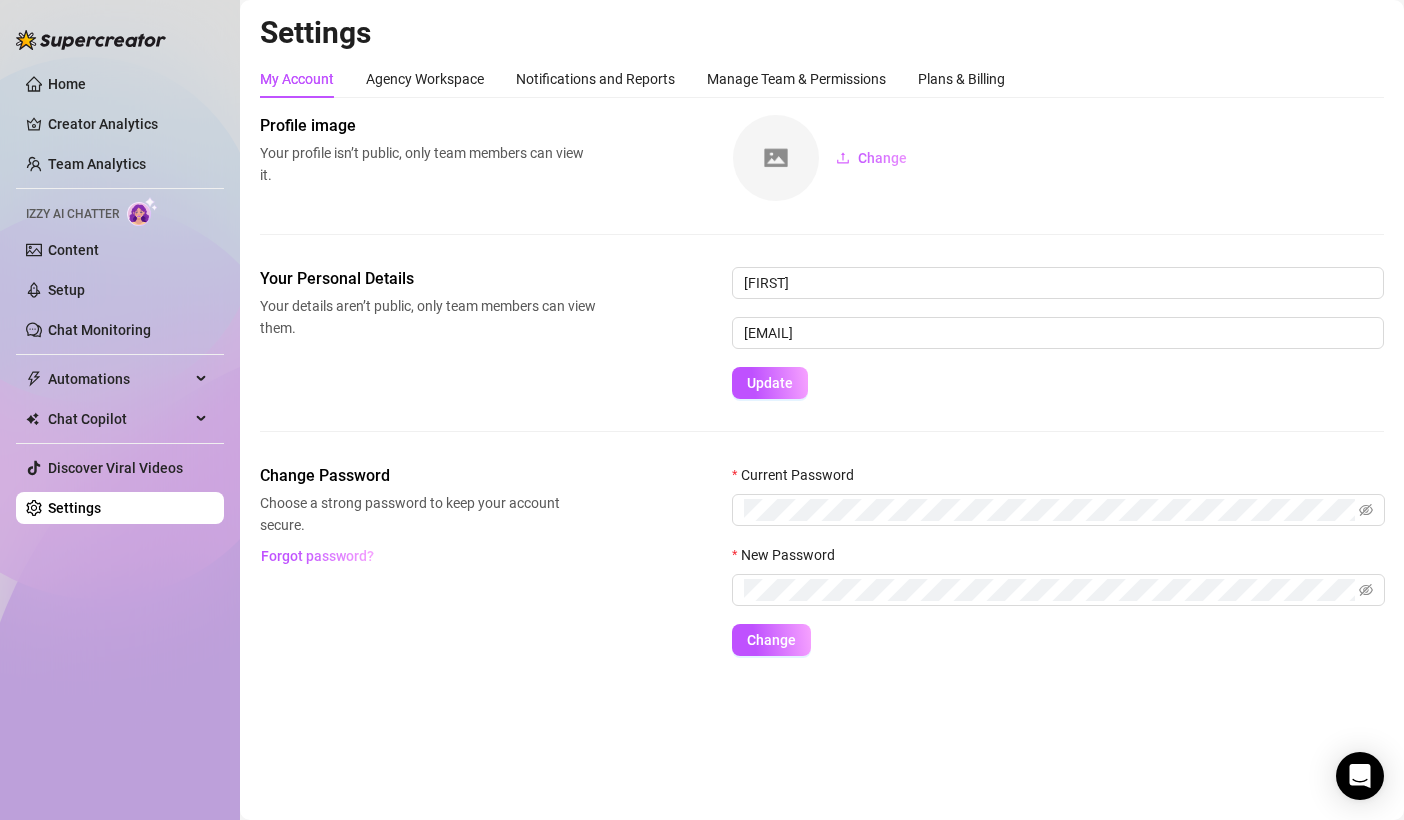 click on "My Account Agency Workspace Notifications and Reports Manage Team & Permissions Plans & Billing" at bounding box center [822, 79] 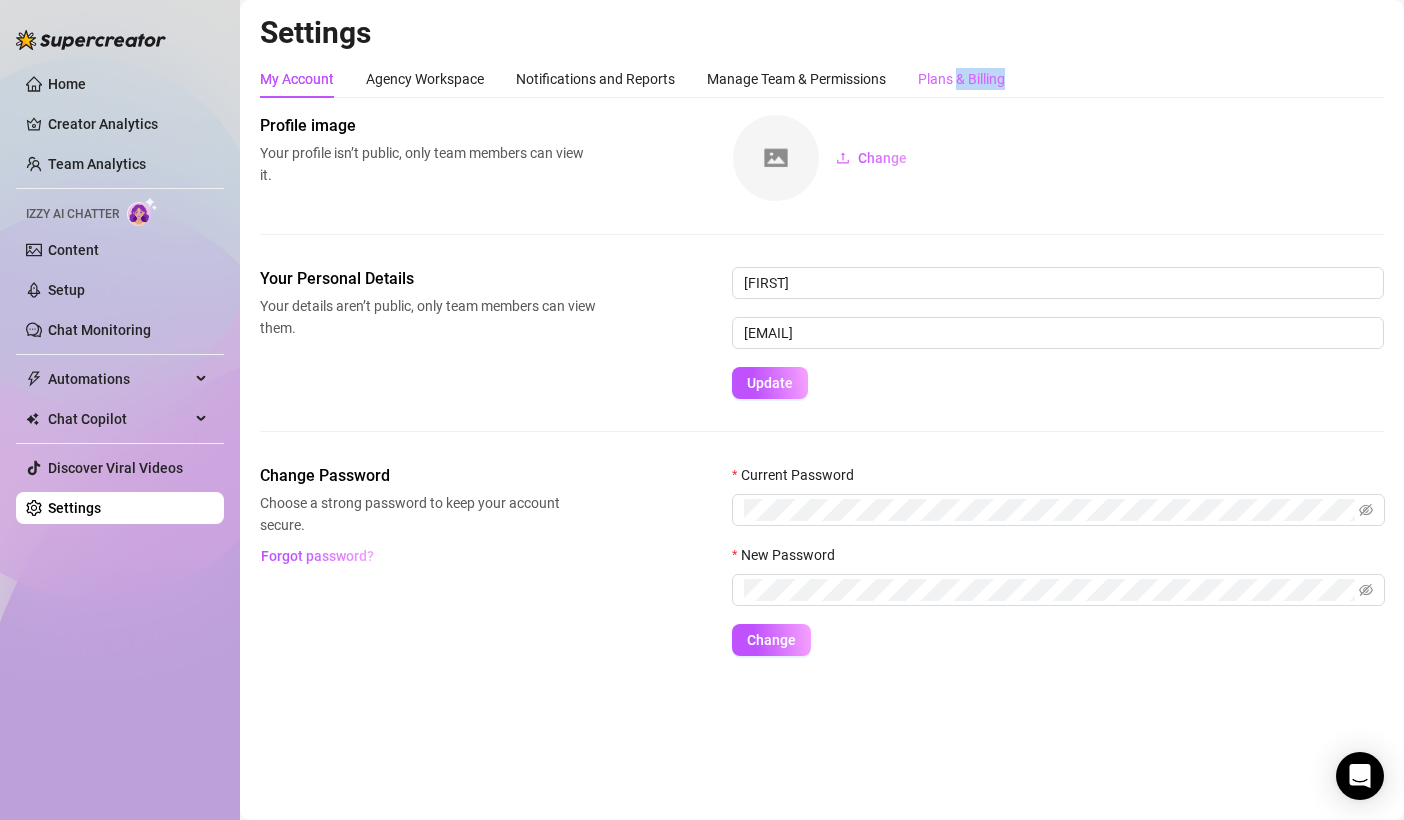 drag, startPoint x: 1012, startPoint y: 97, endPoint x: 959, endPoint y: 82, distance: 55.081757 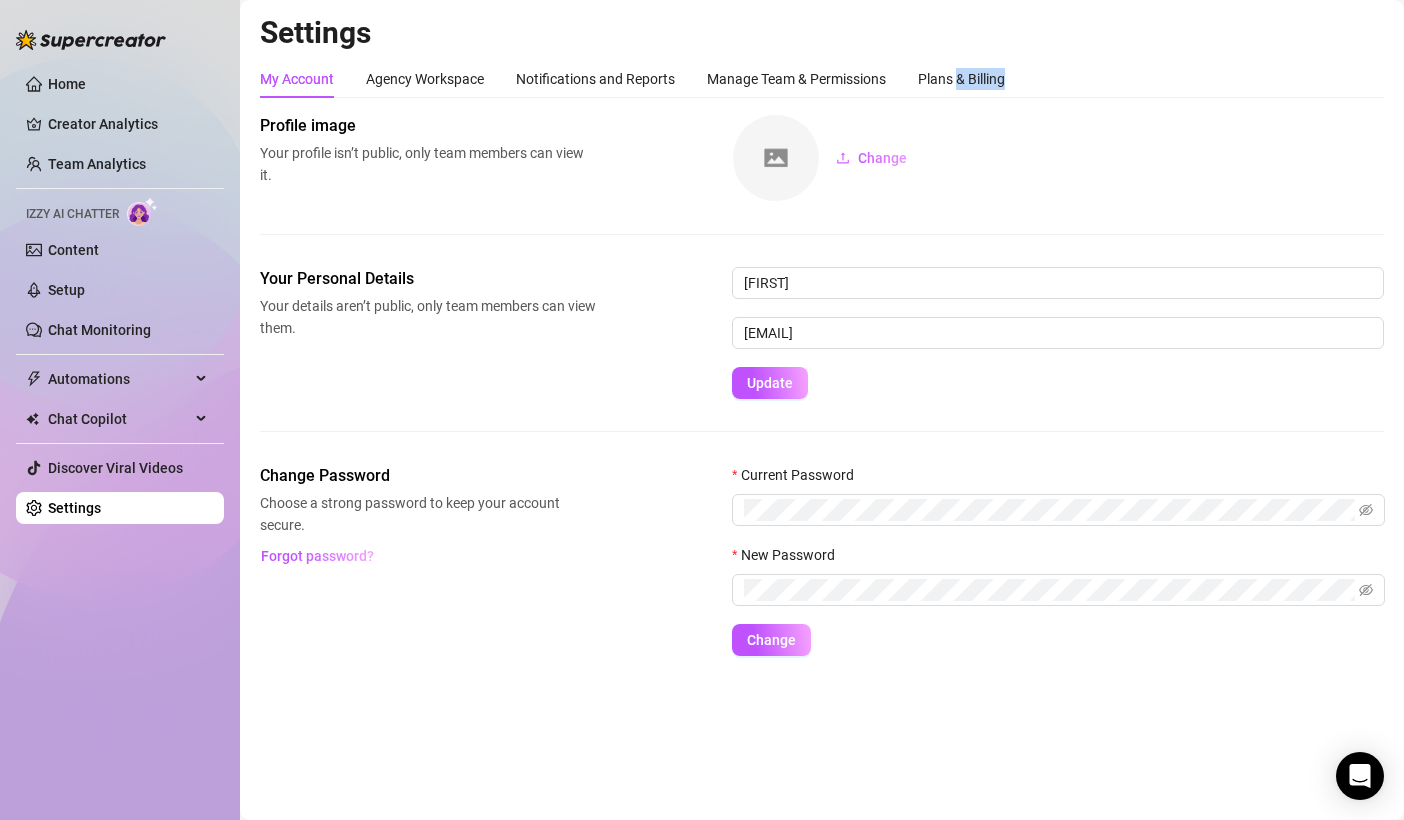 click on "Settings" at bounding box center [822, 33] 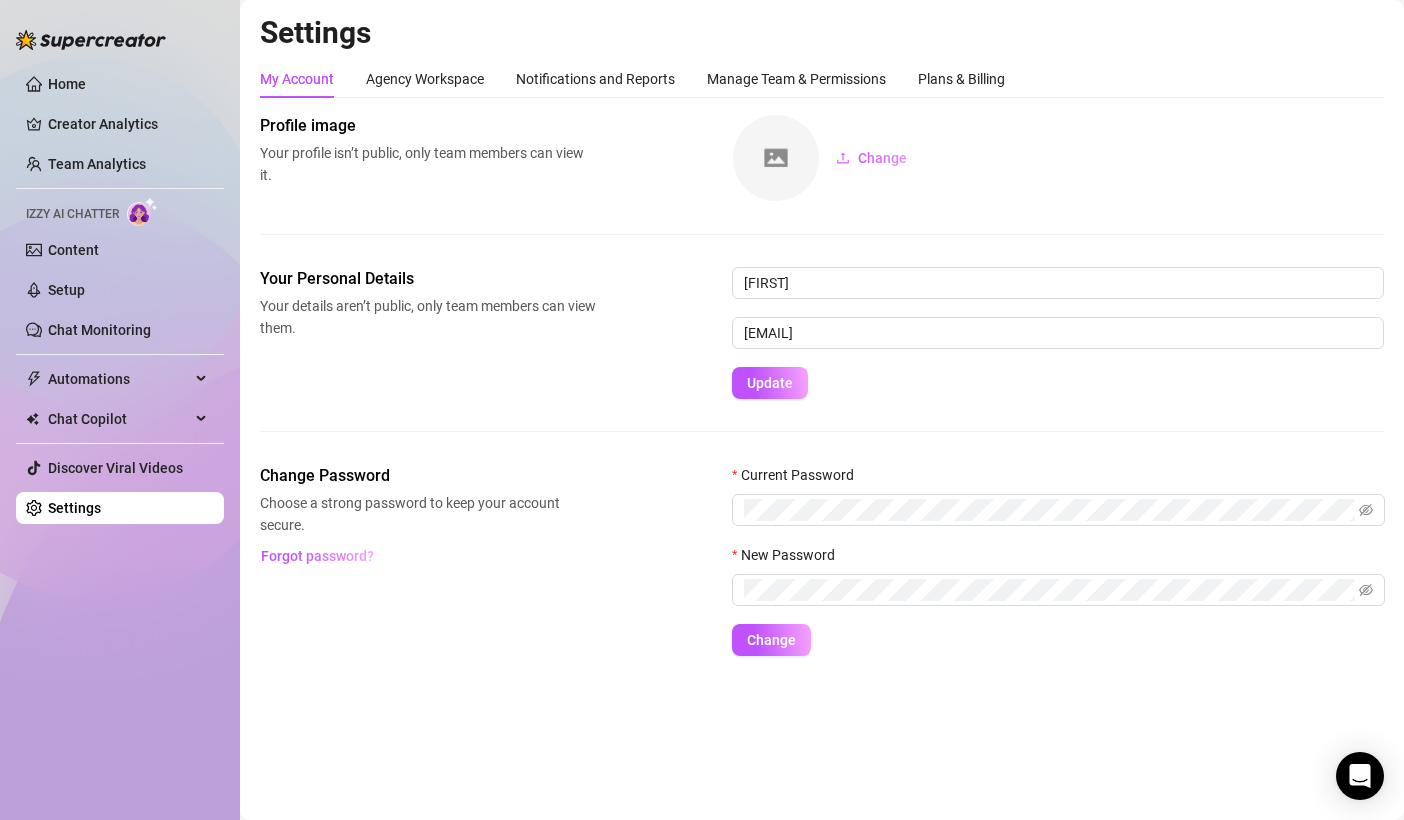 click on "My Account Agency Workspace Notifications and Reports Manage Team & Permissions Plans & Billing" at bounding box center (632, 79) 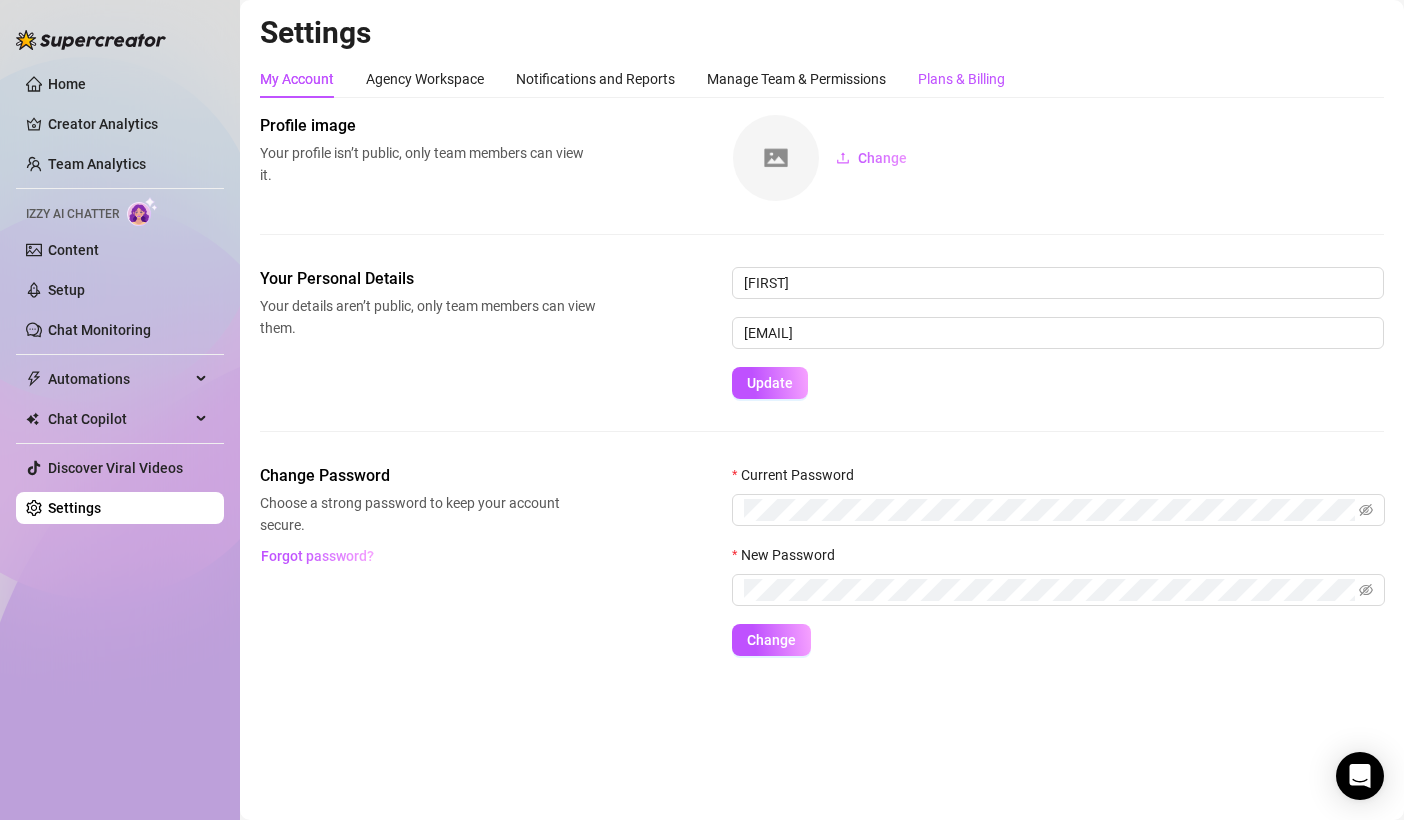 click on "Plans & Billing" at bounding box center [961, 79] 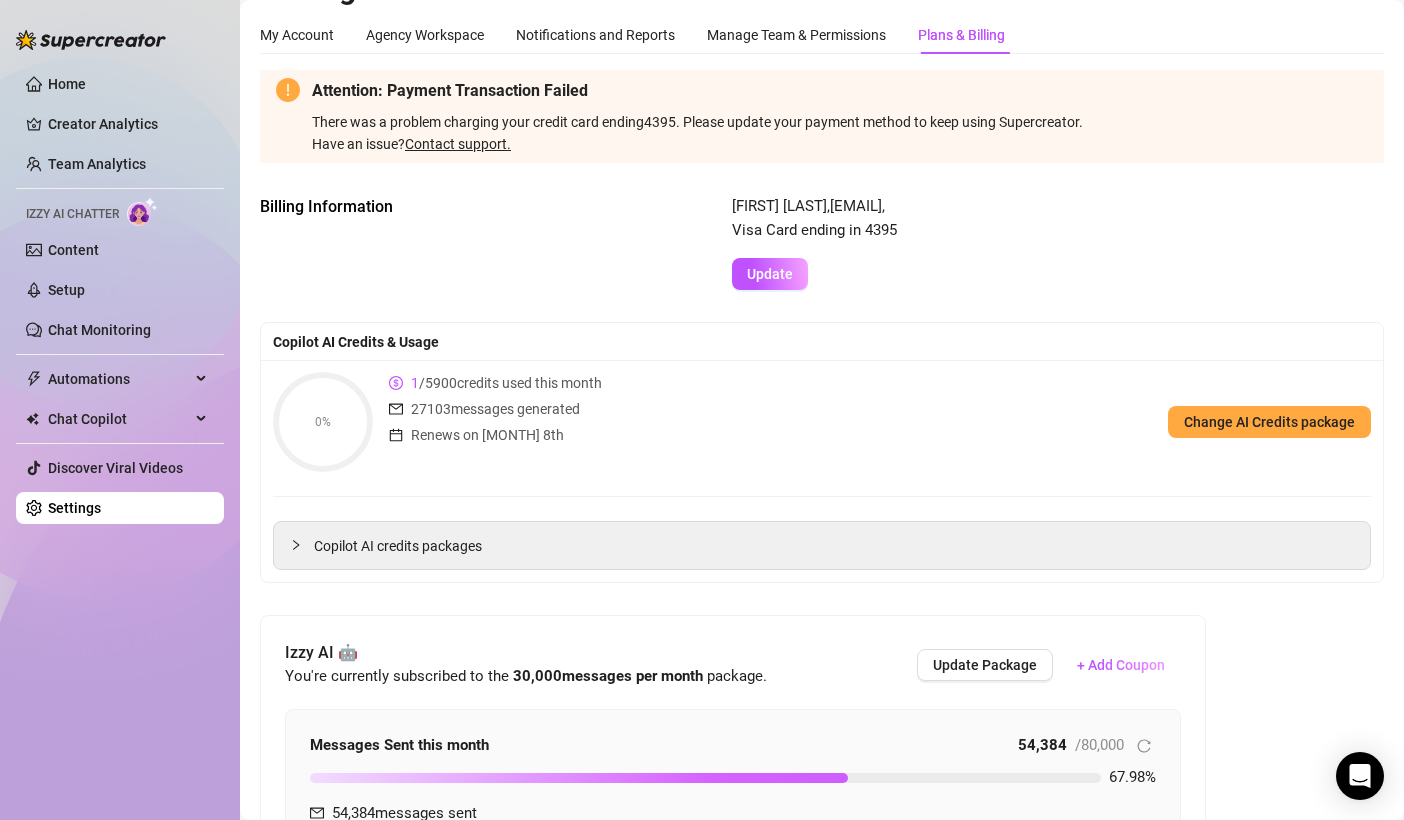 scroll, scrollTop: 0, scrollLeft: 0, axis: both 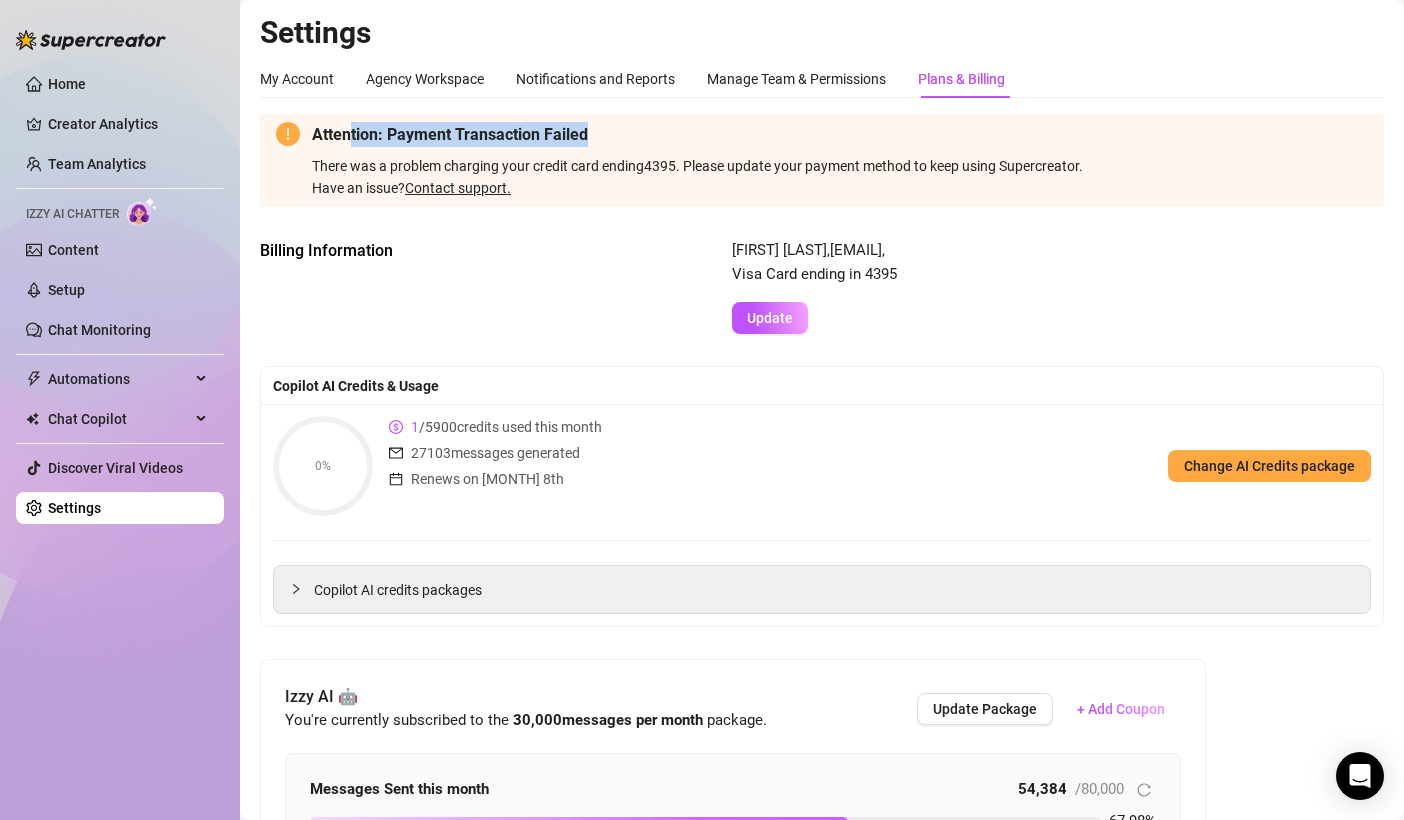 drag, startPoint x: 351, startPoint y: 135, endPoint x: 636, endPoint y: 134, distance: 285.00174 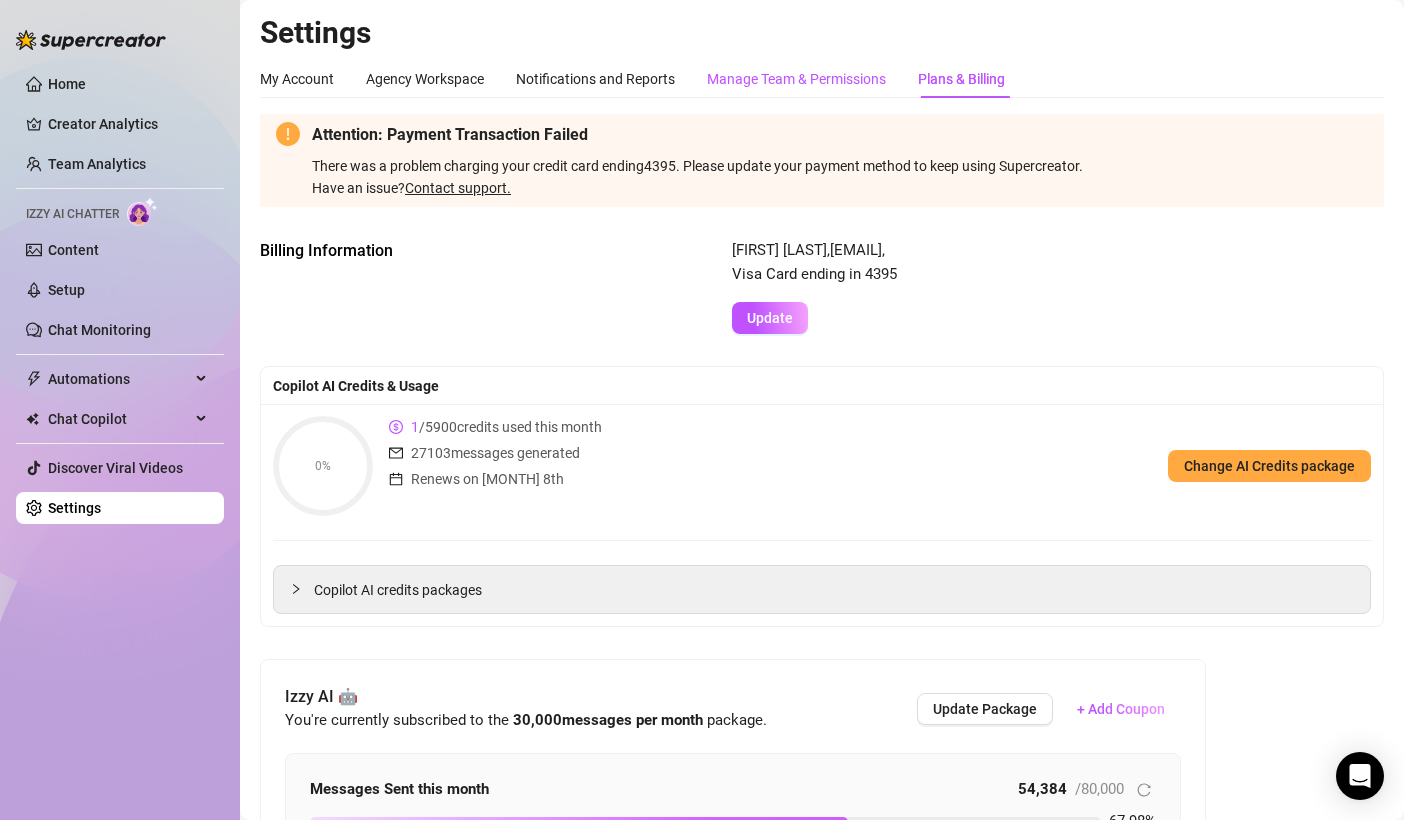 click on "Manage Team & Permissions" at bounding box center (796, 79) 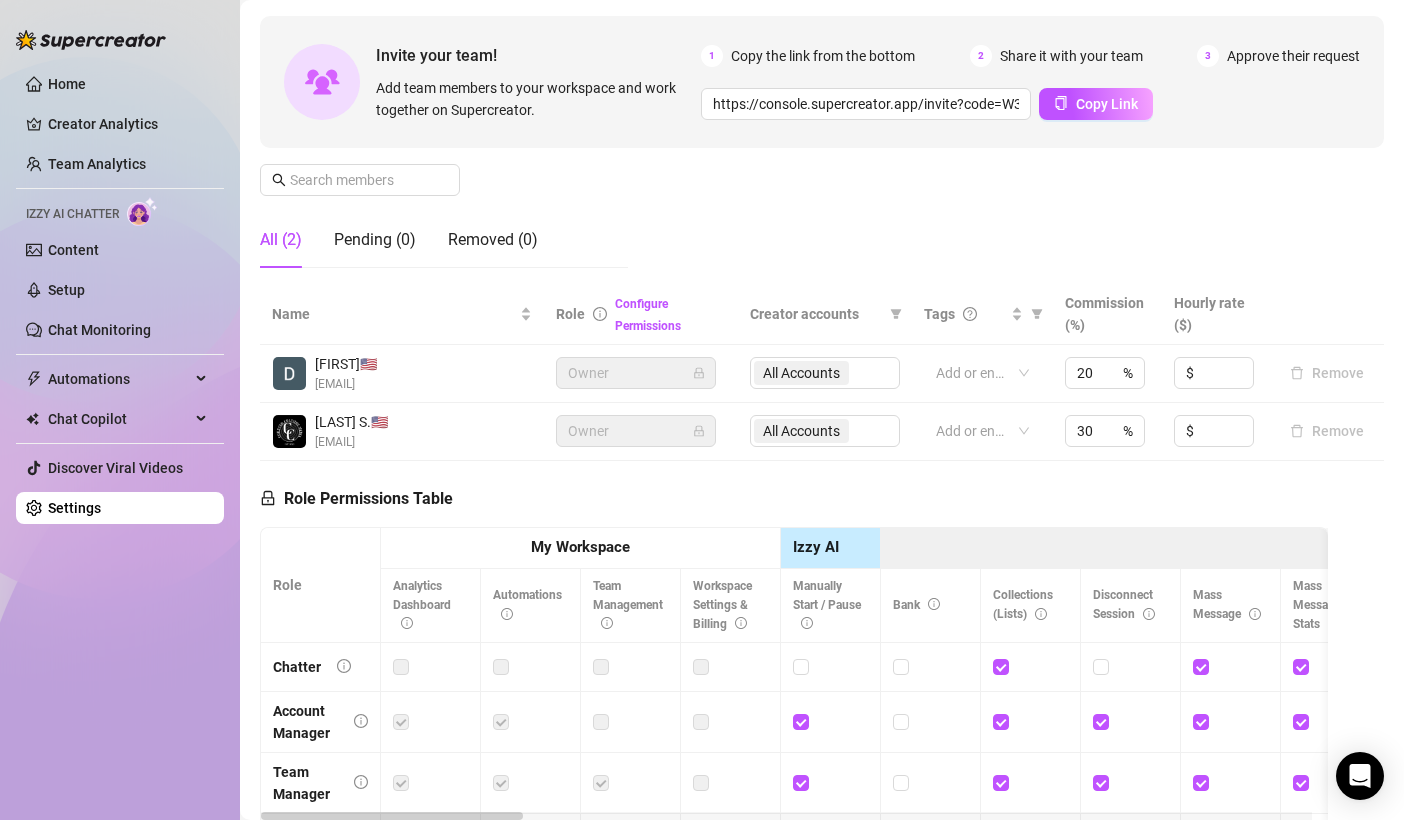 scroll, scrollTop: 165, scrollLeft: 0, axis: vertical 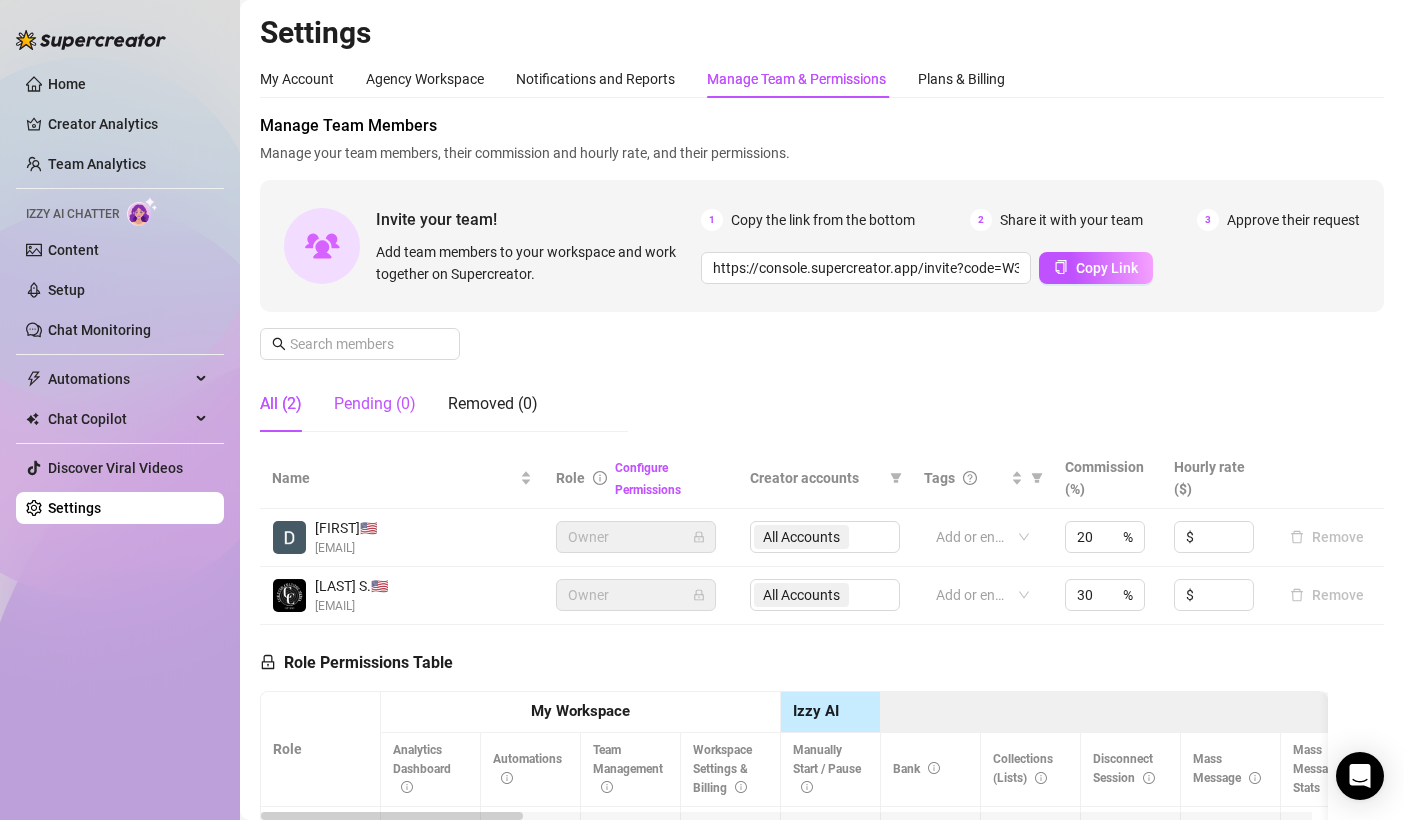 click on "Pending (0)" at bounding box center (375, 404) 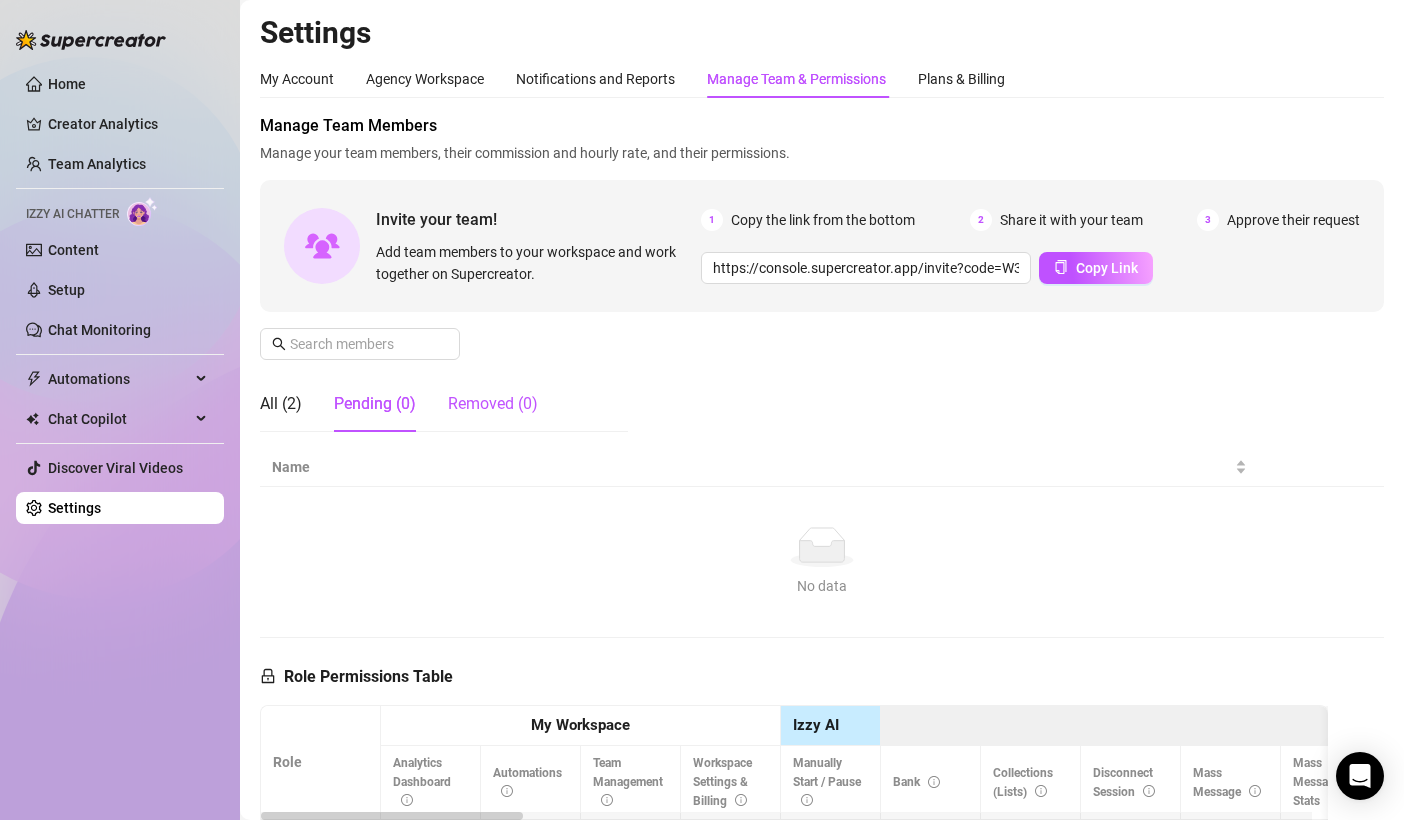 click on "Removed (0)" at bounding box center (493, 404) 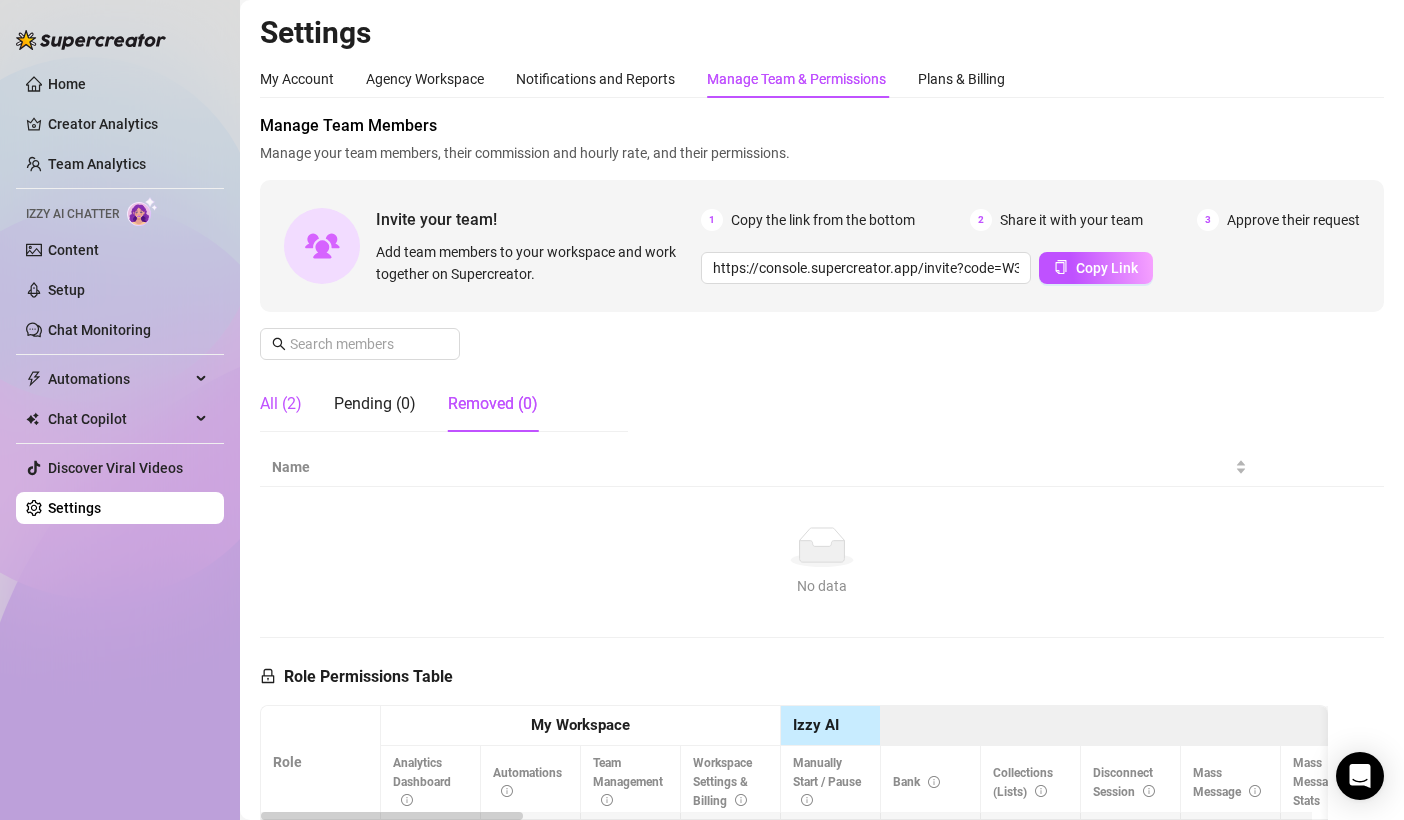 click on "All (2)" at bounding box center [281, 404] 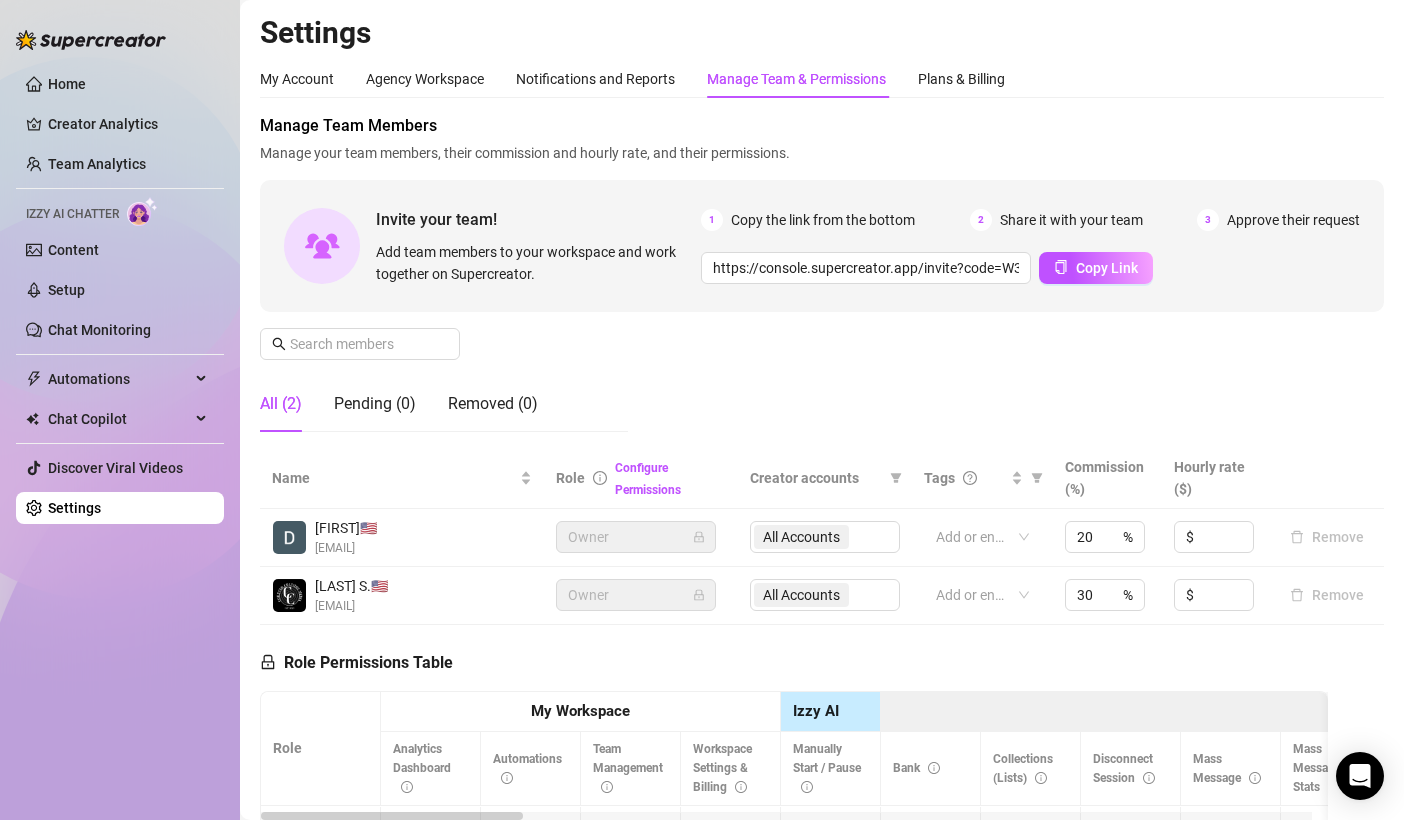 click on "All (2)" at bounding box center (281, 404) 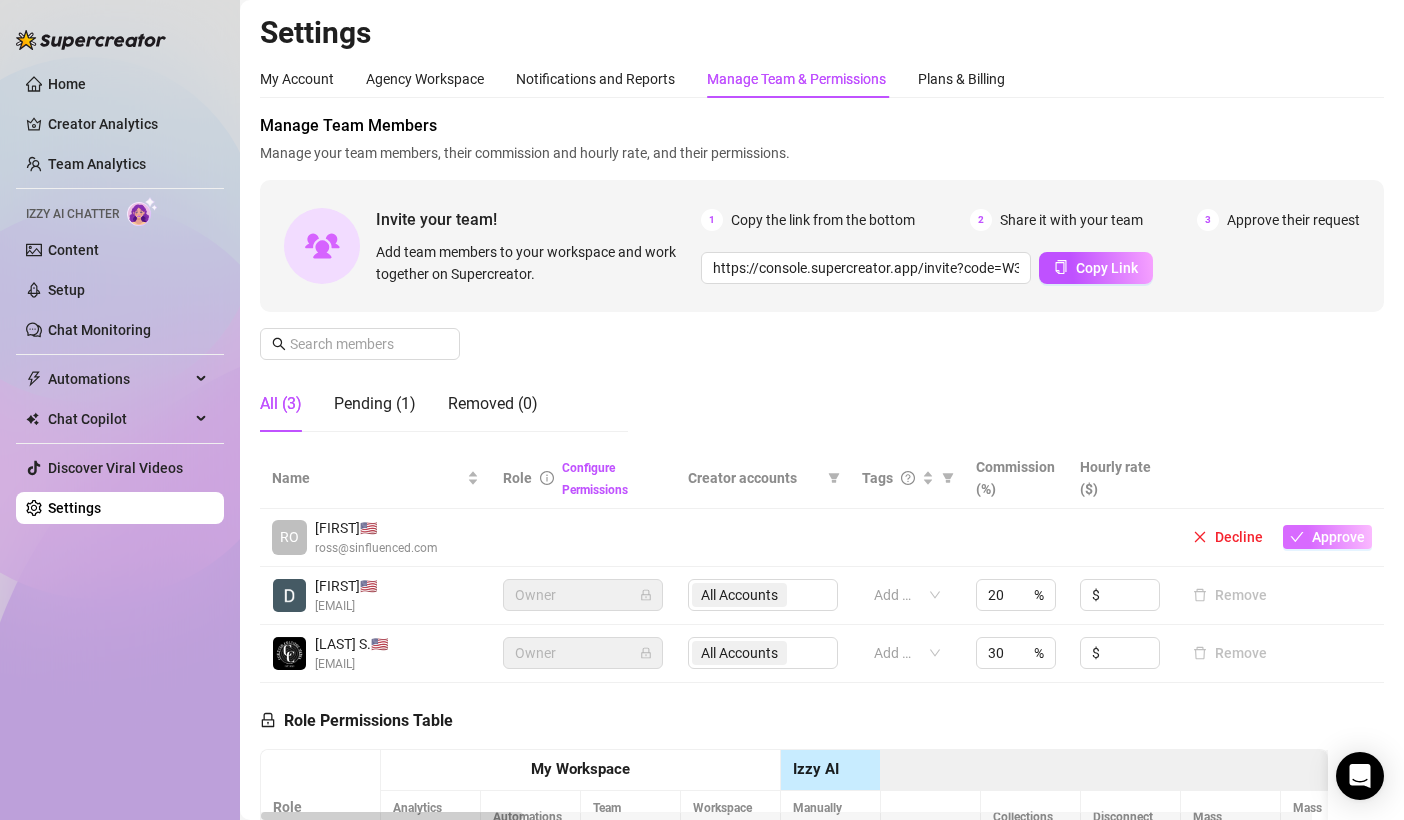 click on "Approve" at bounding box center (1338, 537) 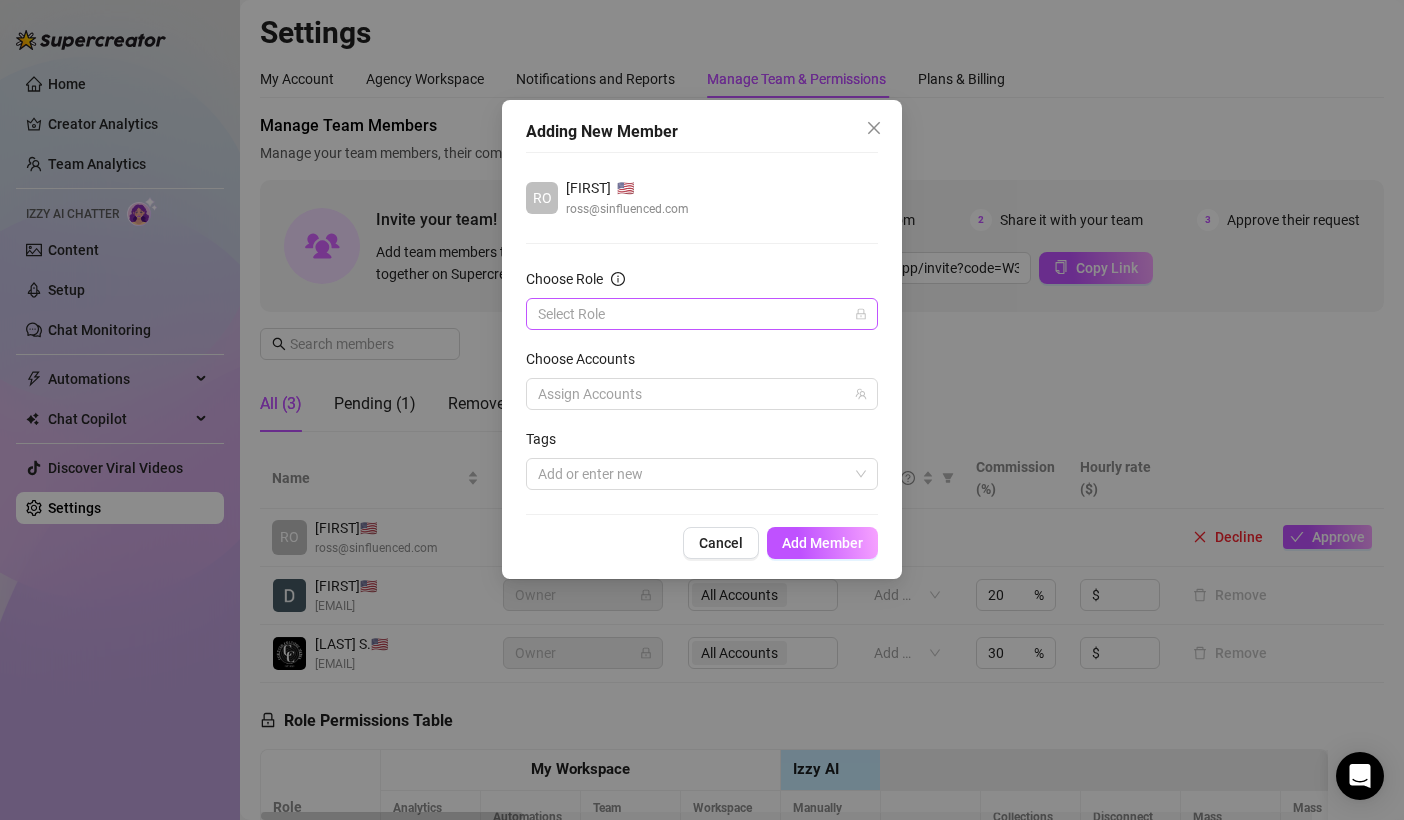 click 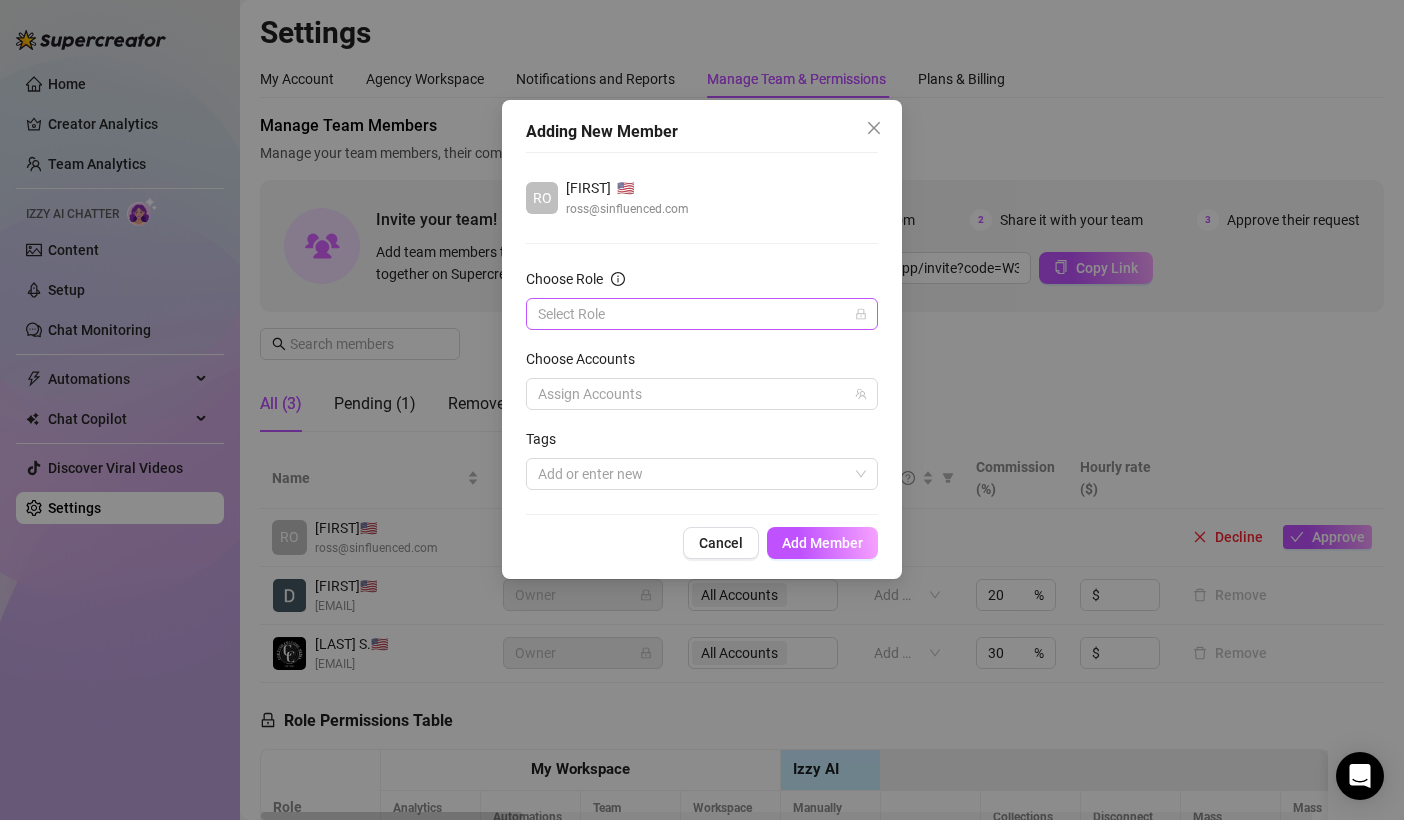 click on "Choose Role" at bounding box center [693, 314] 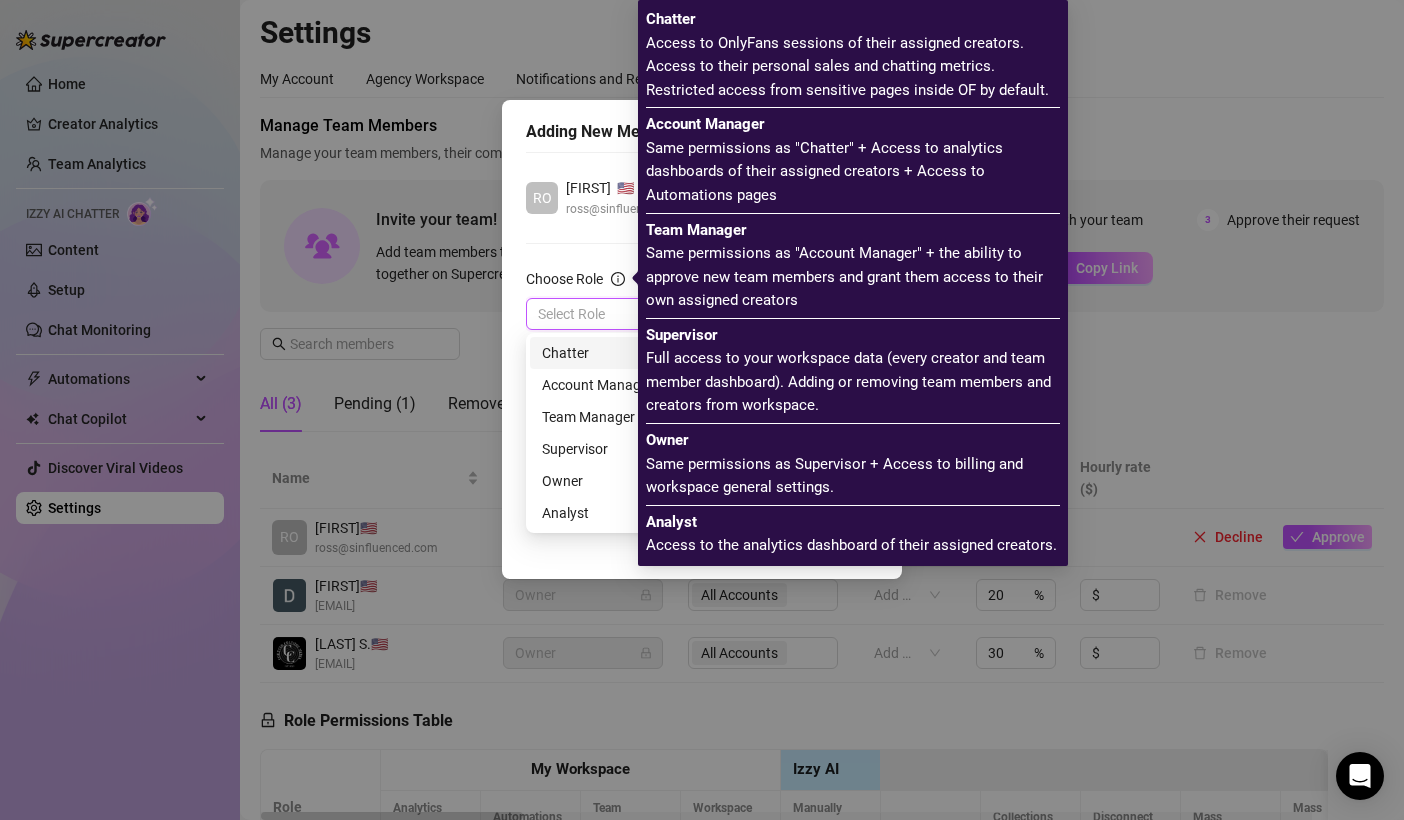 click 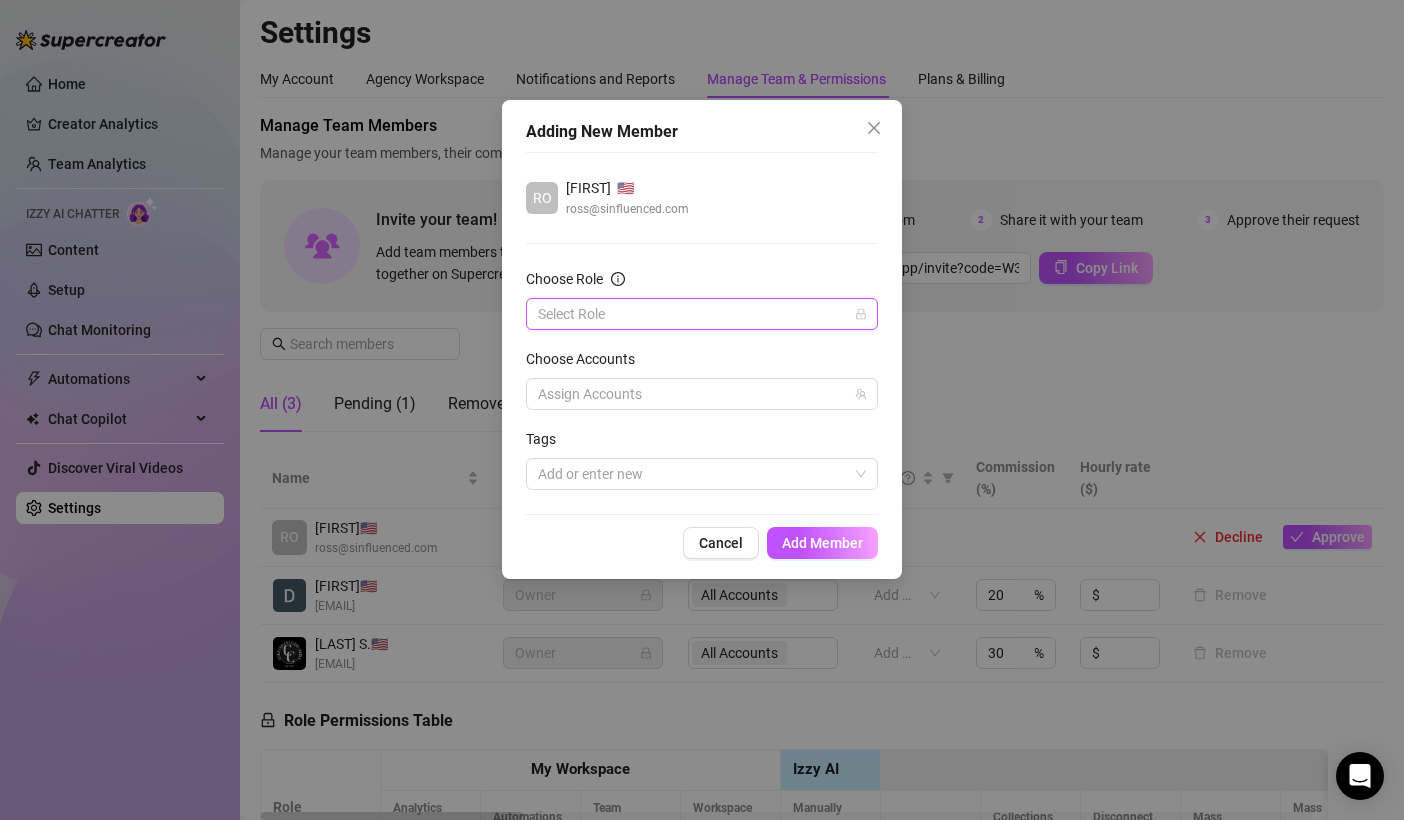 click on "RO [FIRST] 🇺🇸 [EMAIL] Choose Role  Select Role Choose Accounts   Assign Accounts Tags   Add or enter new" at bounding box center [702, 333] 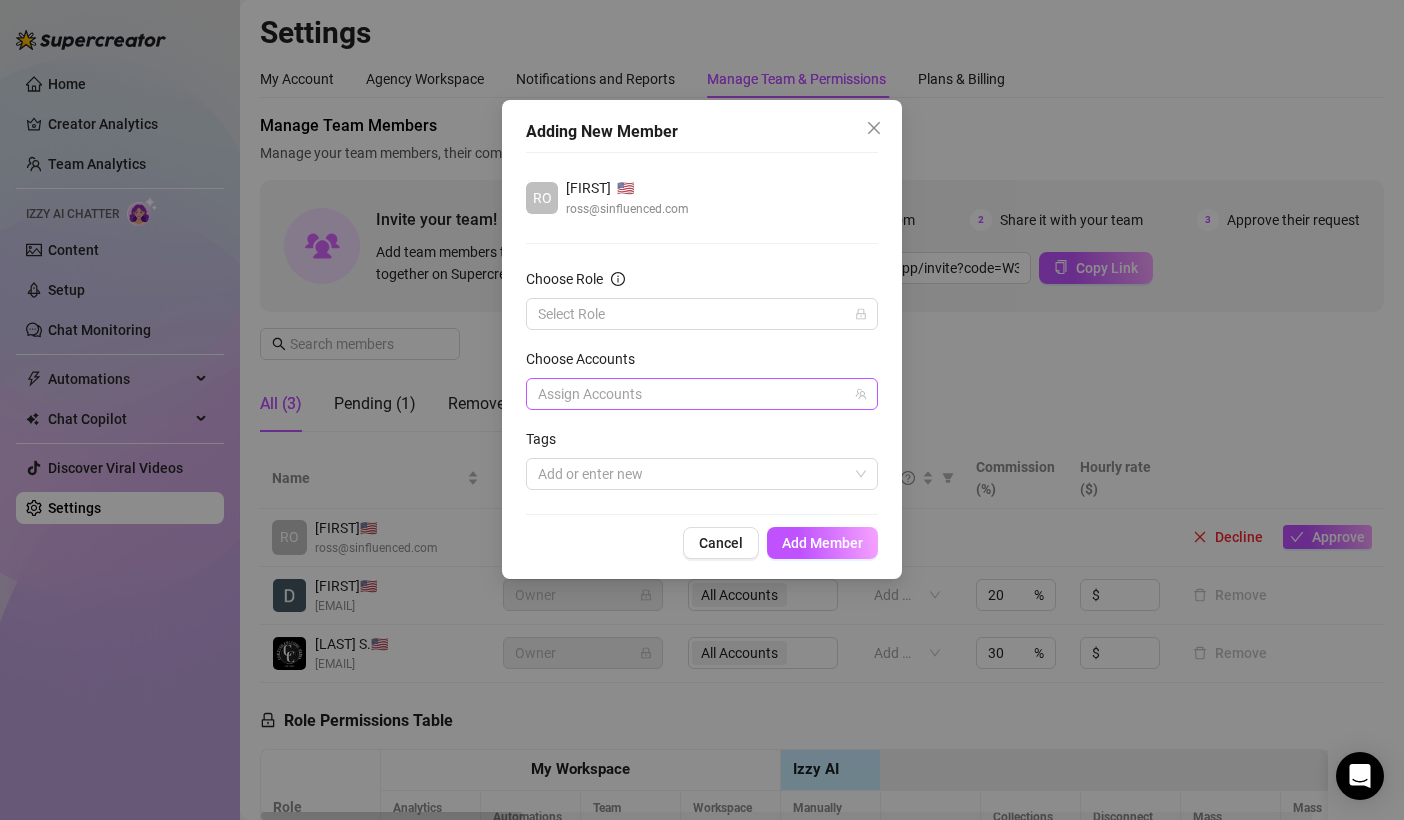 click at bounding box center (691, 394) 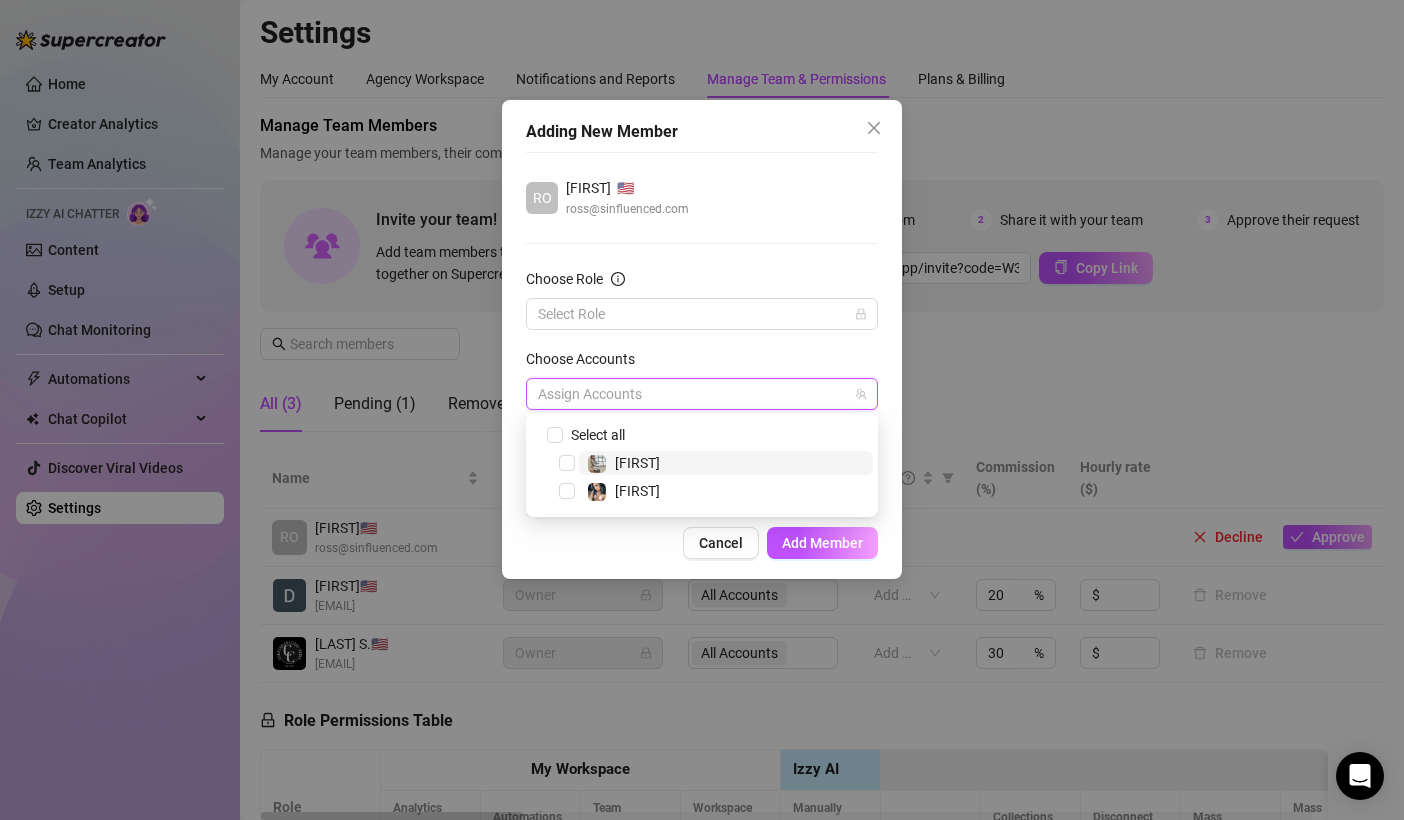 click at bounding box center (691, 394) 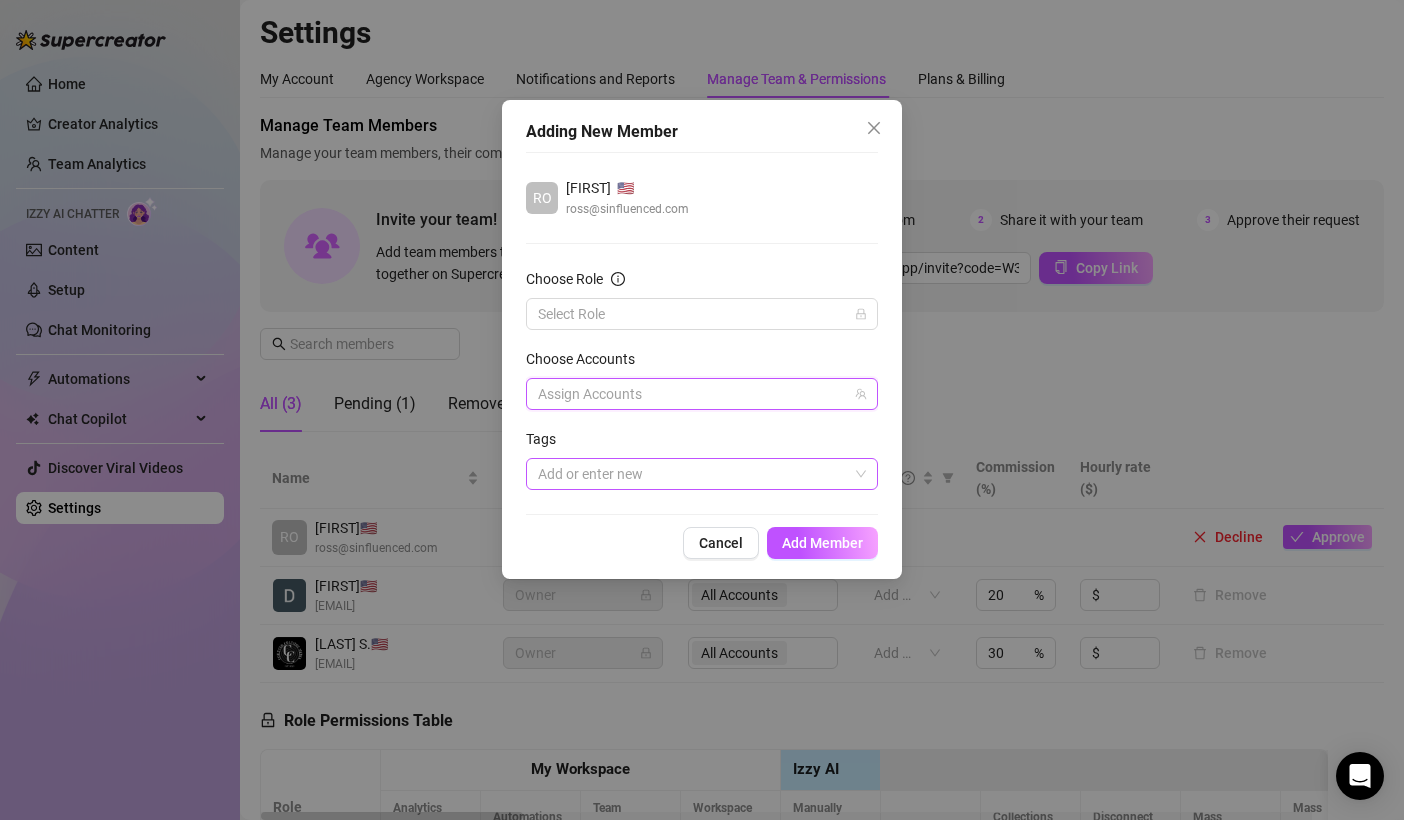 click at bounding box center [691, 474] 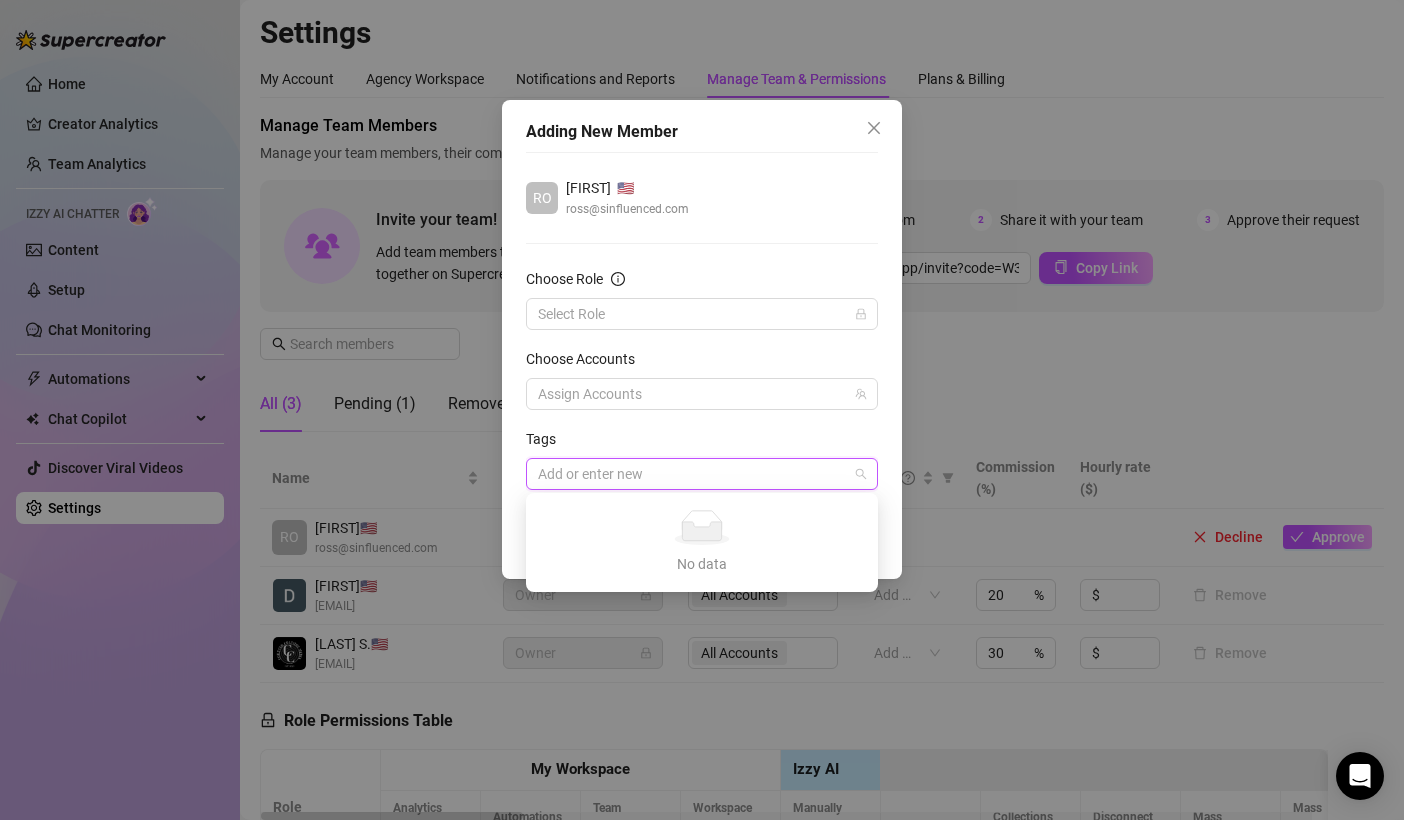 click at bounding box center [691, 474] 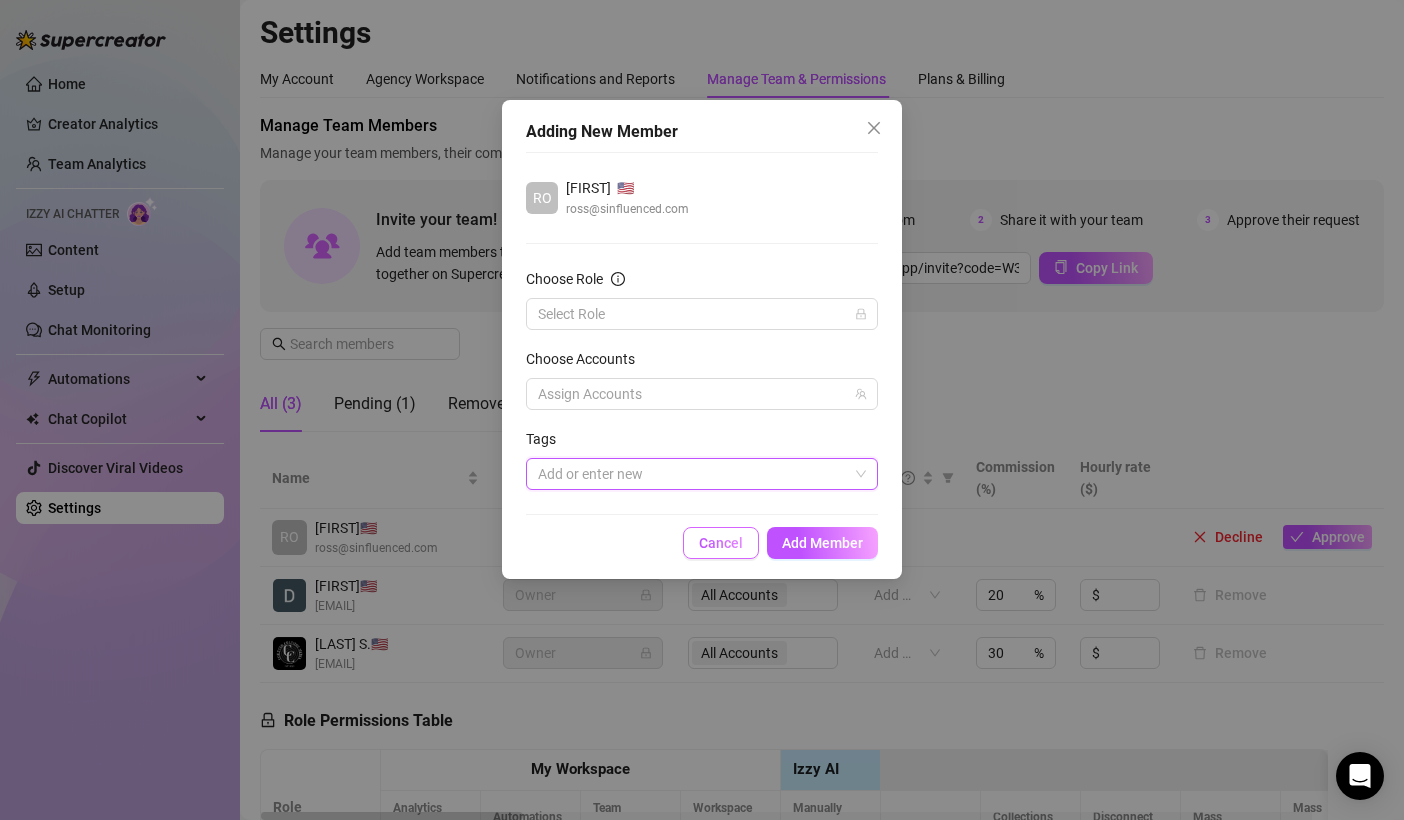 click on "Cancel" at bounding box center [721, 543] 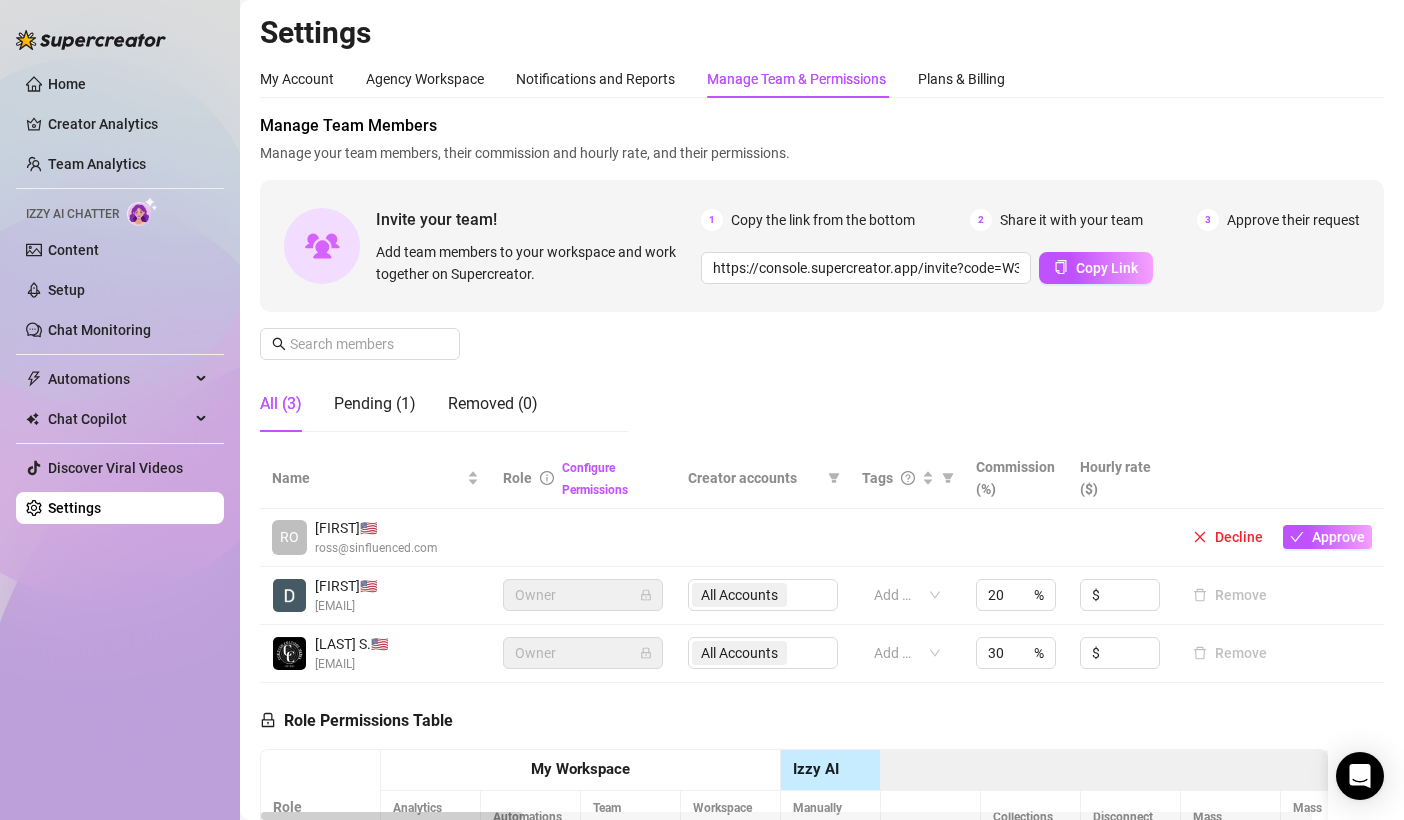 click on "All Accounts" at bounding box center (763, 653) 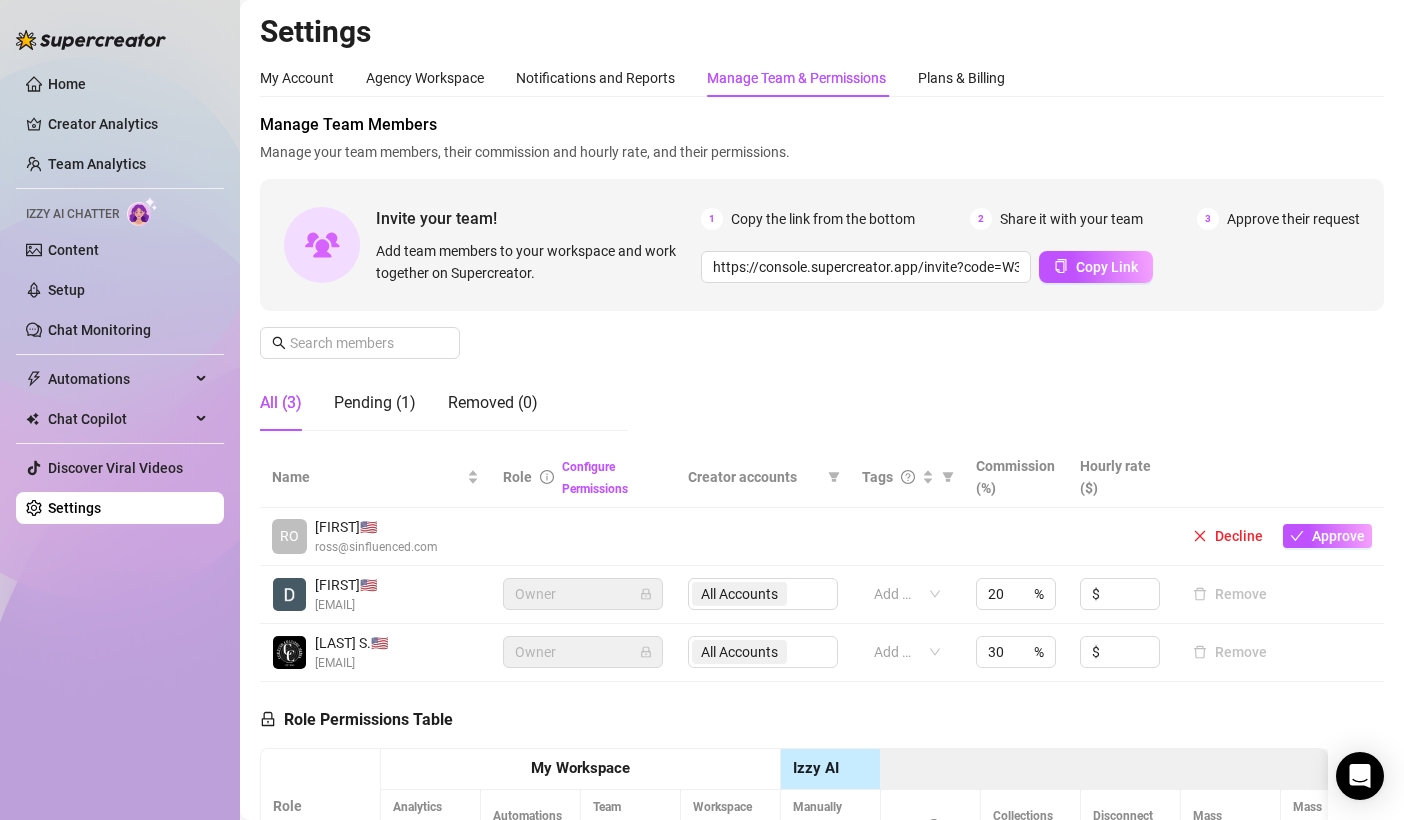 scroll, scrollTop: 0, scrollLeft: 0, axis: both 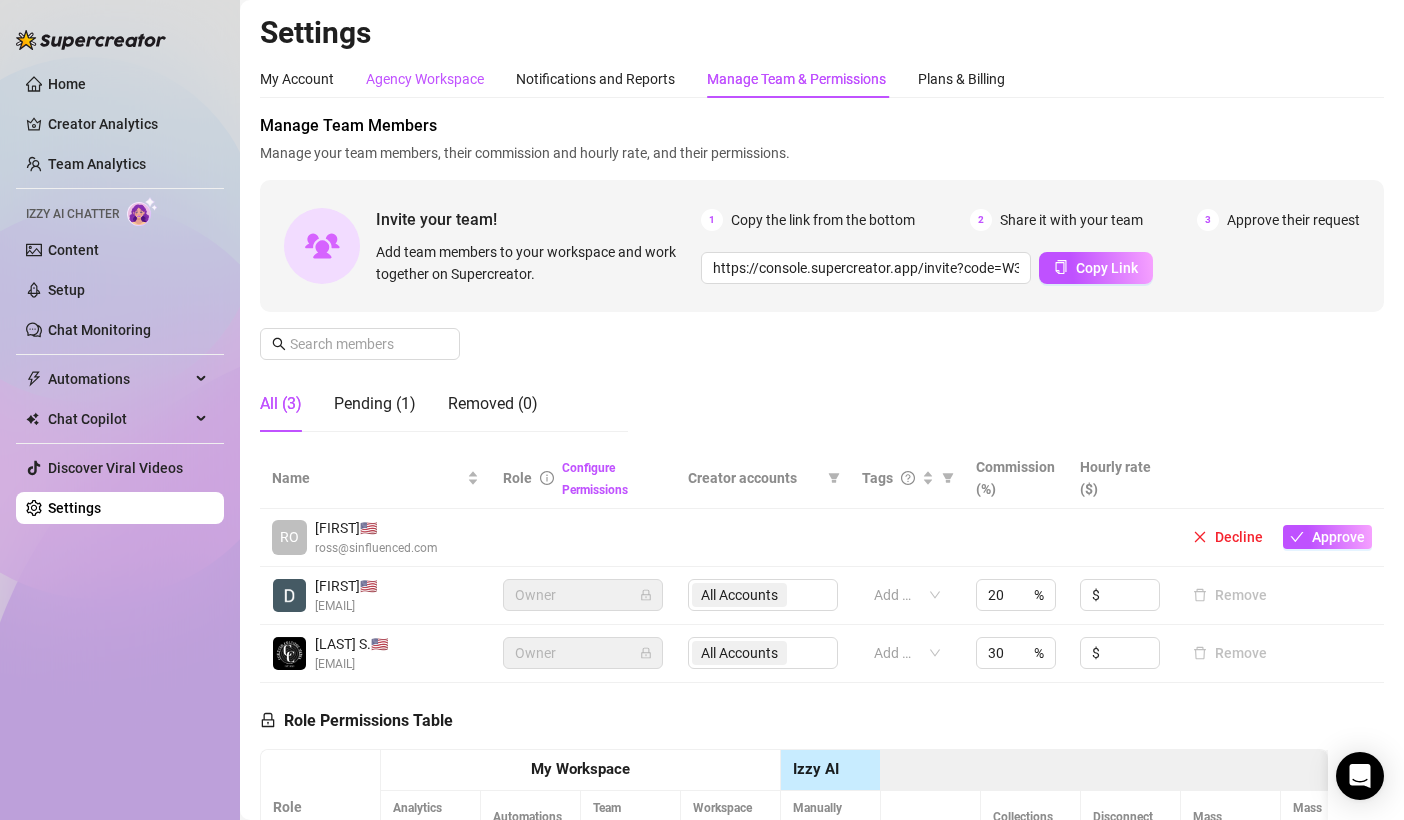 click on "Agency Workspace" at bounding box center (425, 79) 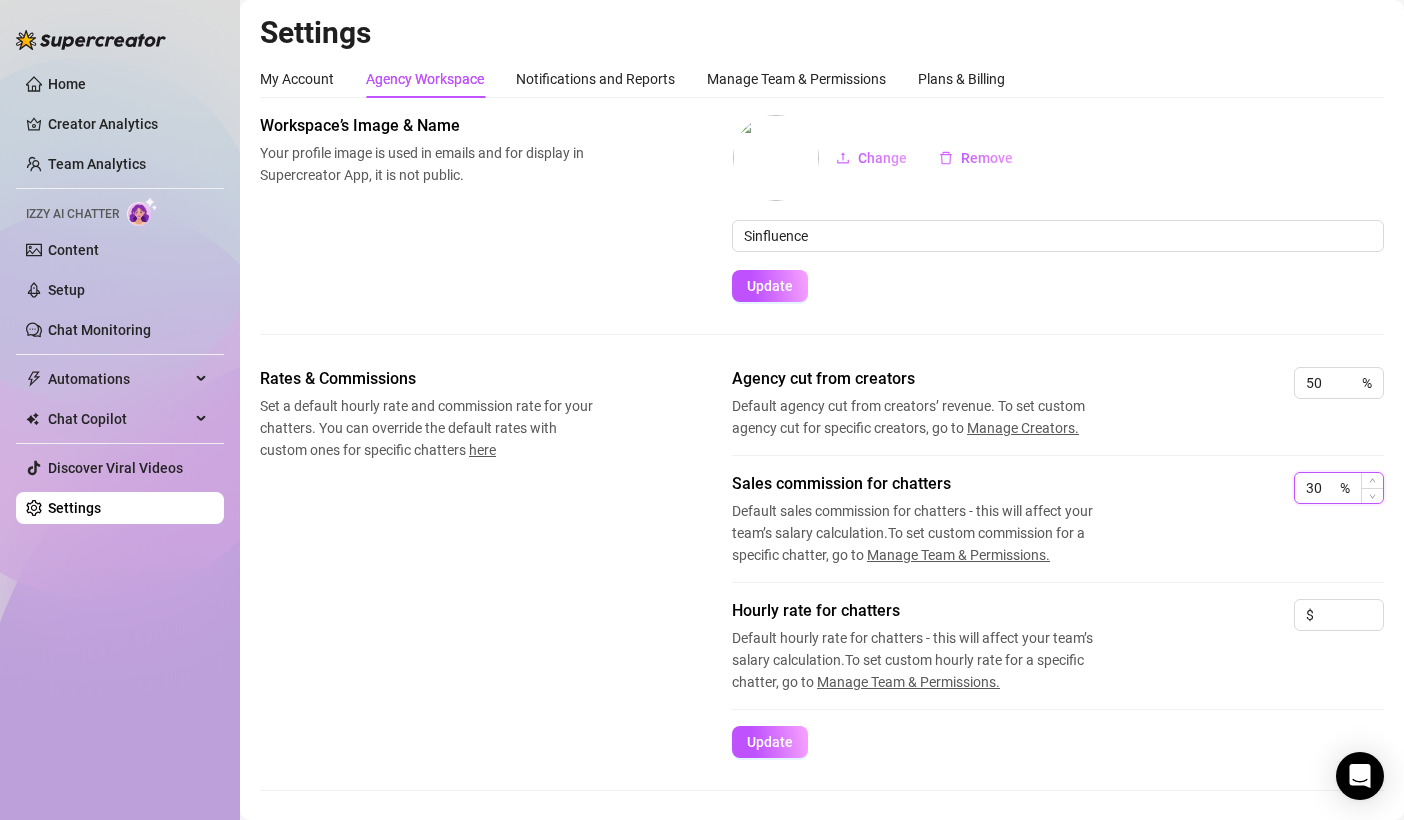 click on "30" at bounding box center [1321, 488] 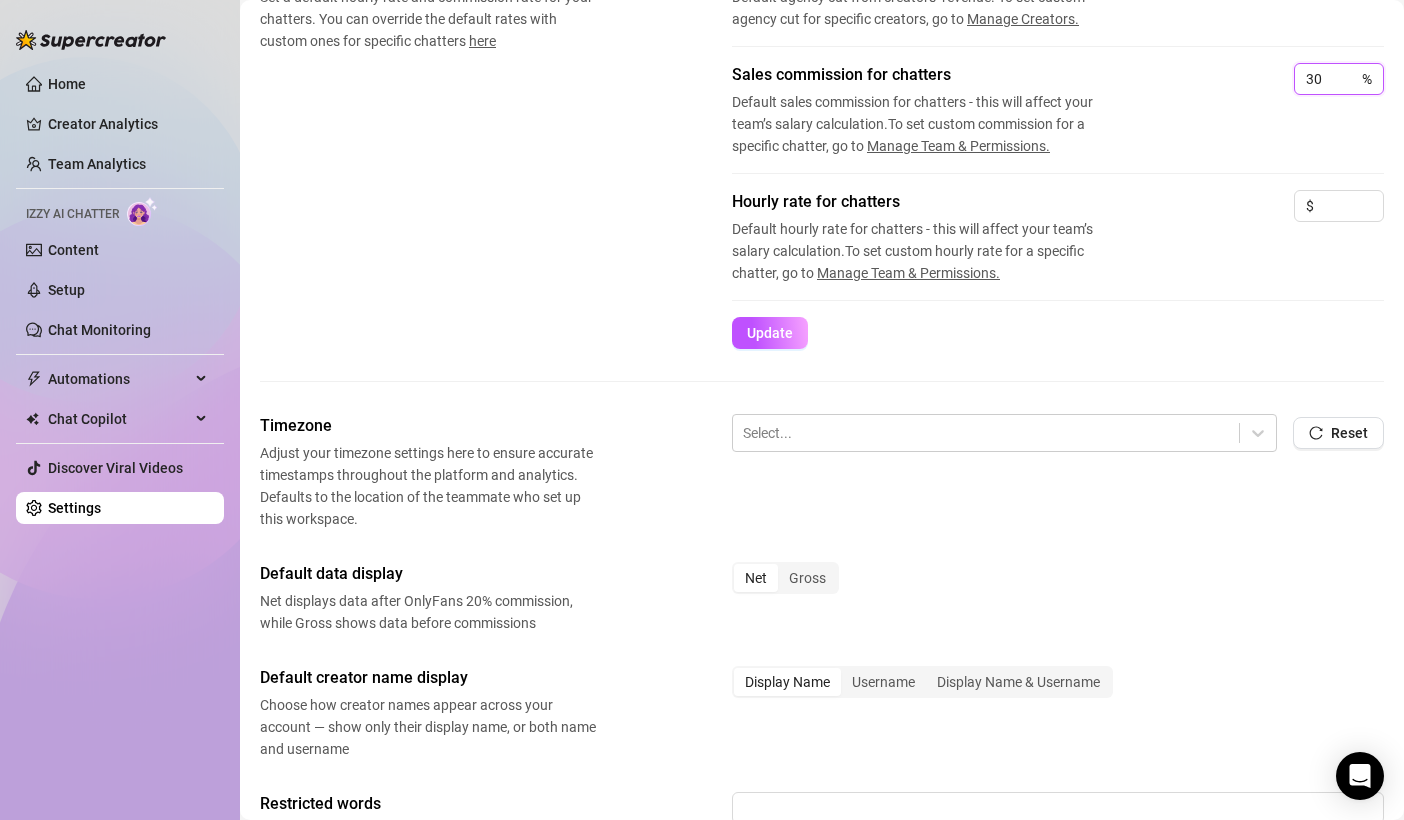 scroll, scrollTop: 574, scrollLeft: 0, axis: vertical 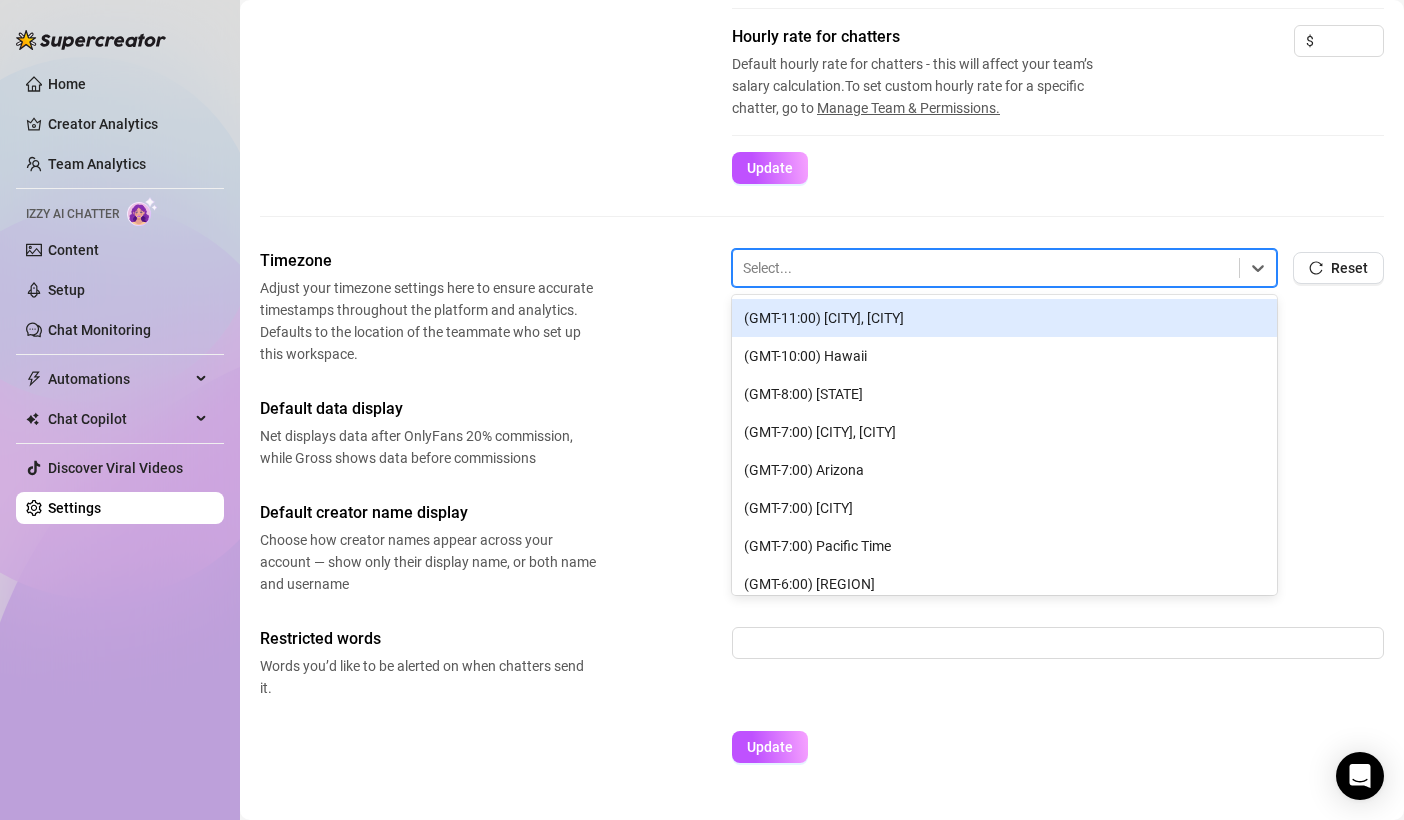 click at bounding box center [986, 268] 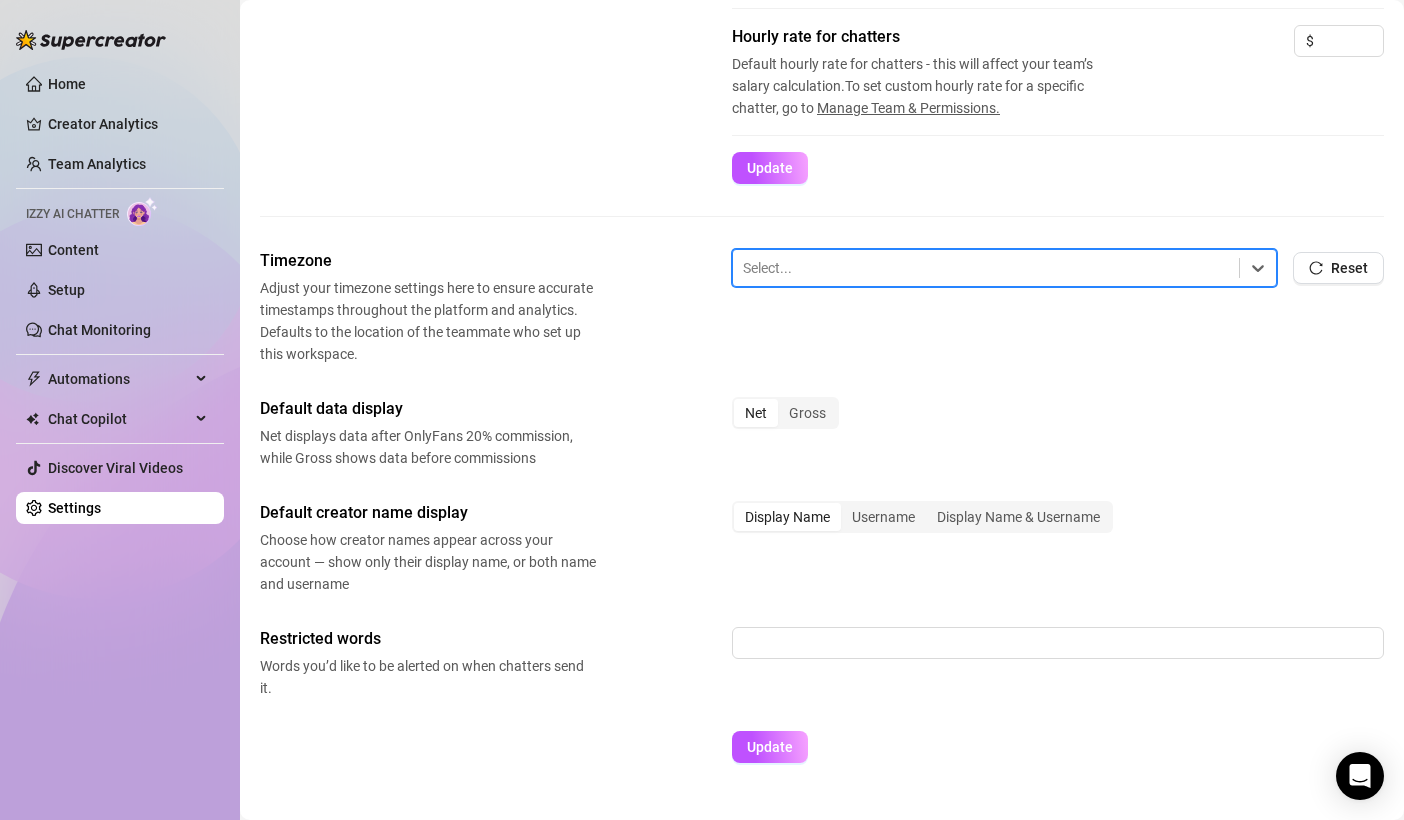 click at bounding box center [986, 268] 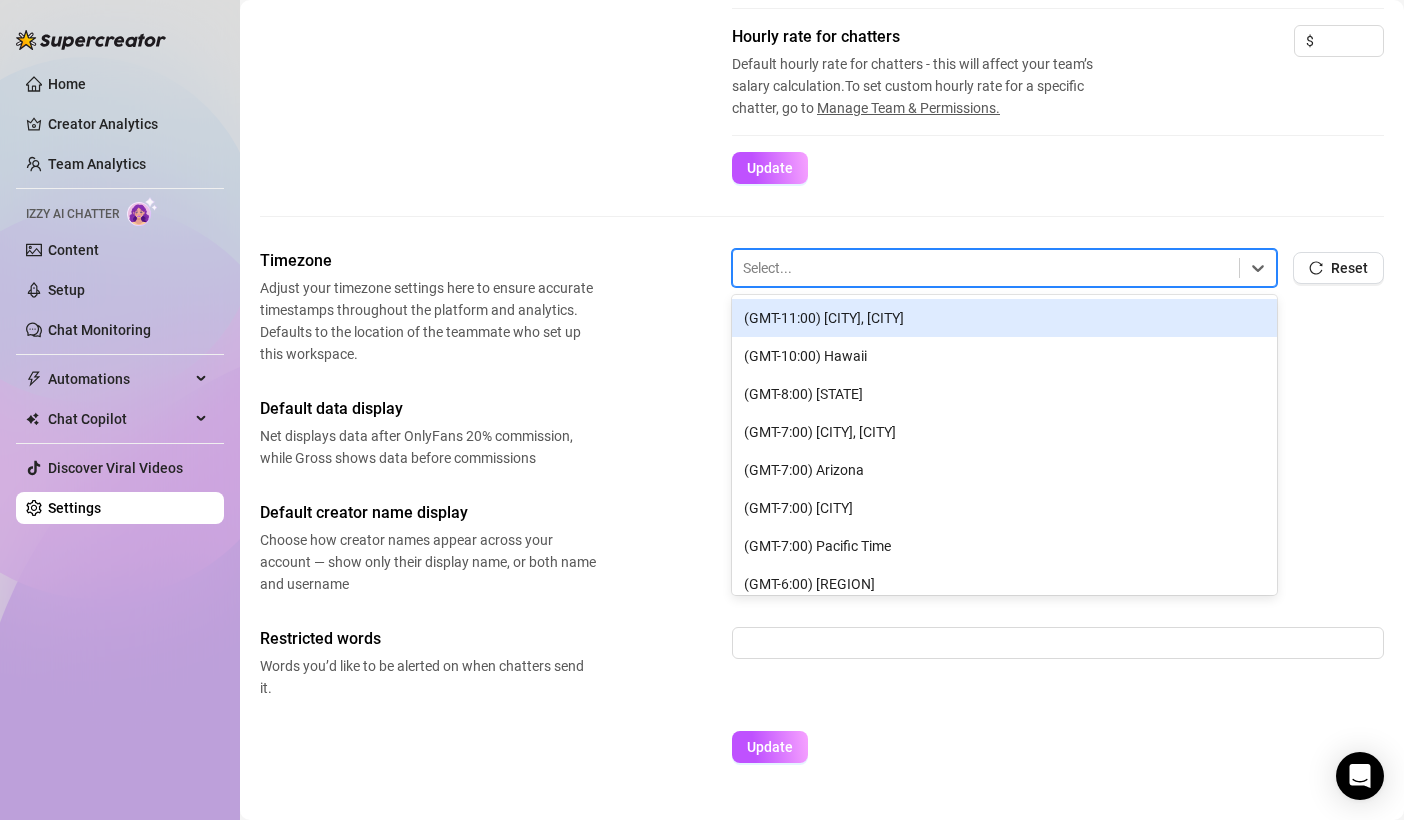 click at bounding box center (986, 268) 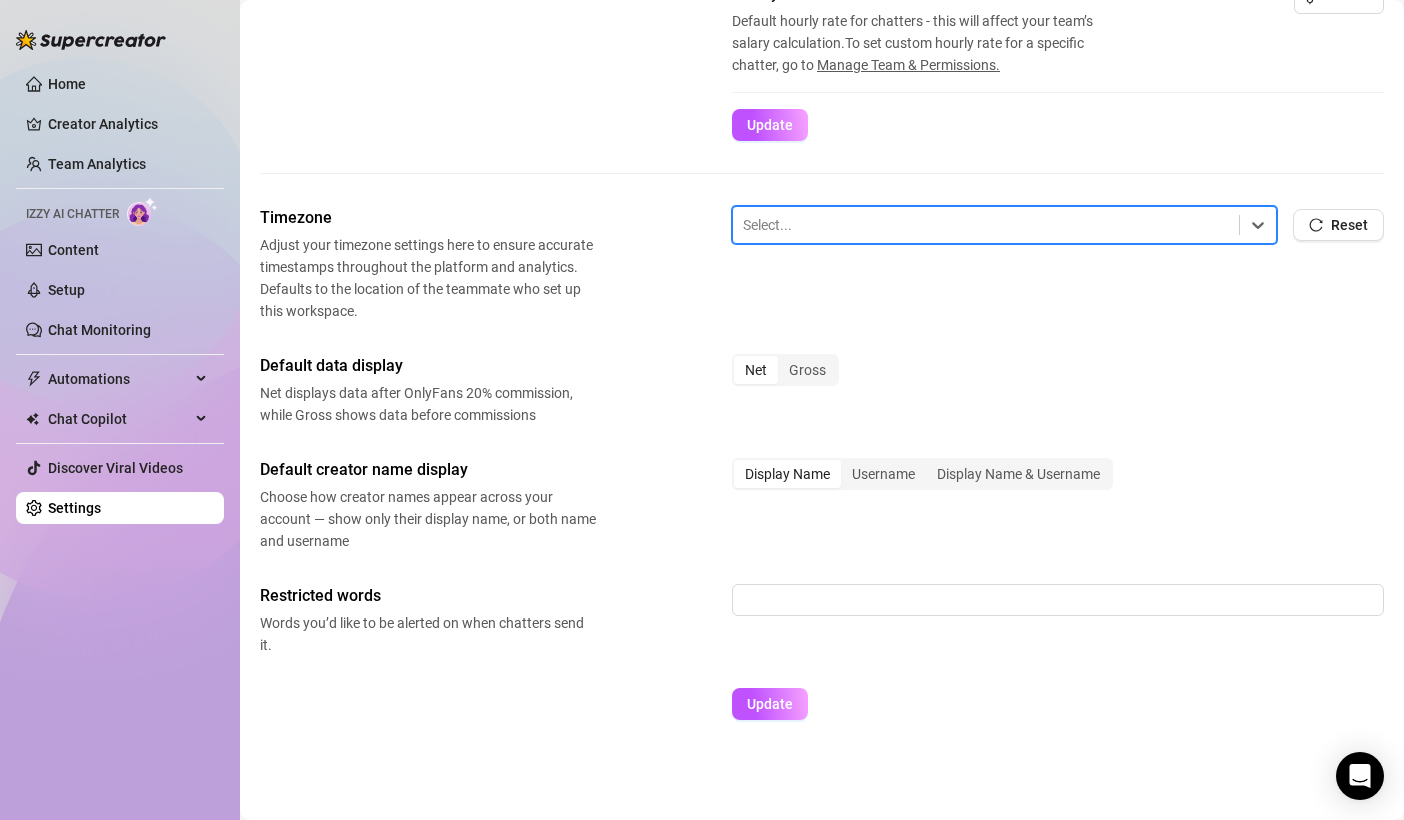 scroll, scrollTop: 0, scrollLeft: 0, axis: both 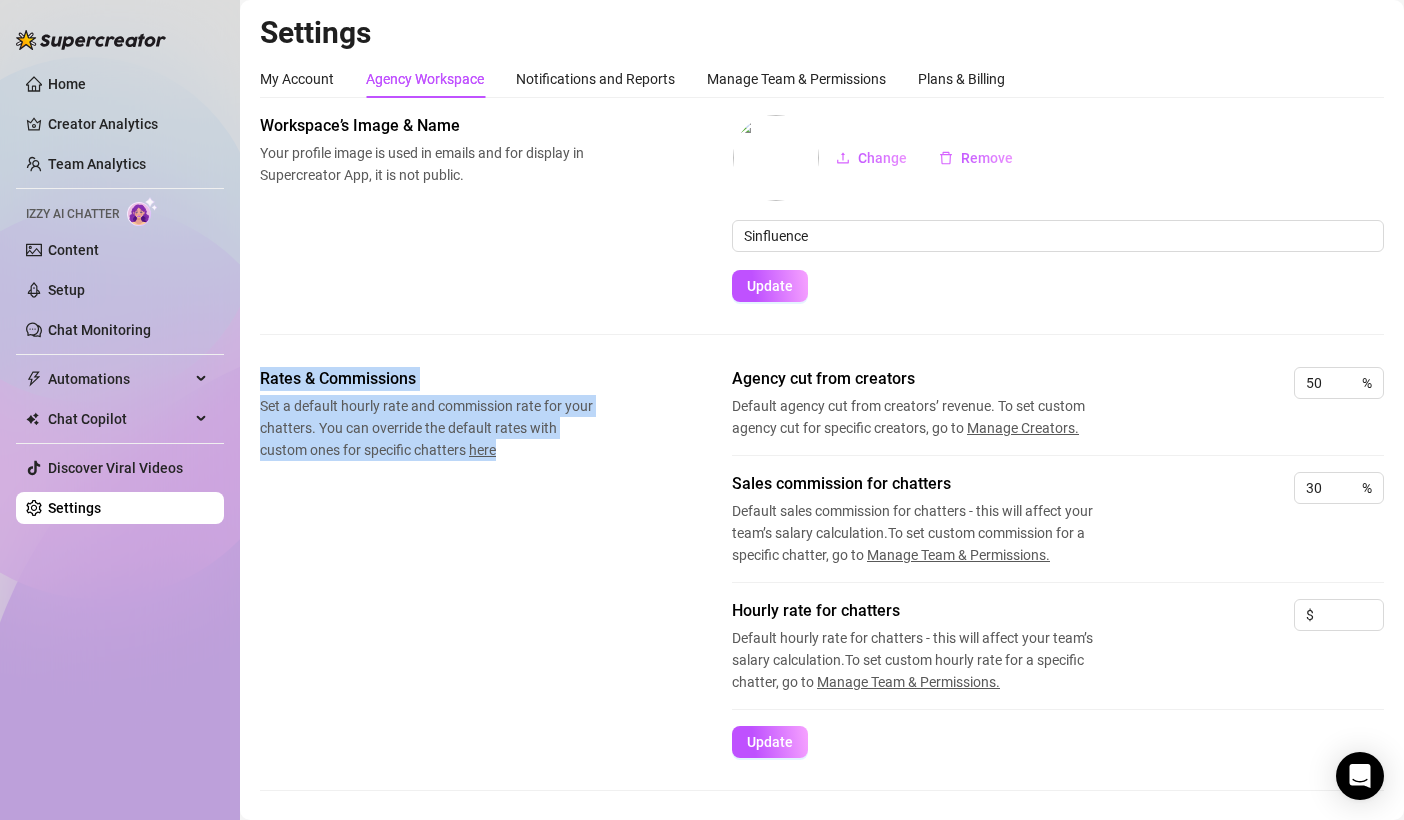 drag, startPoint x: 261, startPoint y: 385, endPoint x: 531, endPoint y: 487, distance: 288.62433 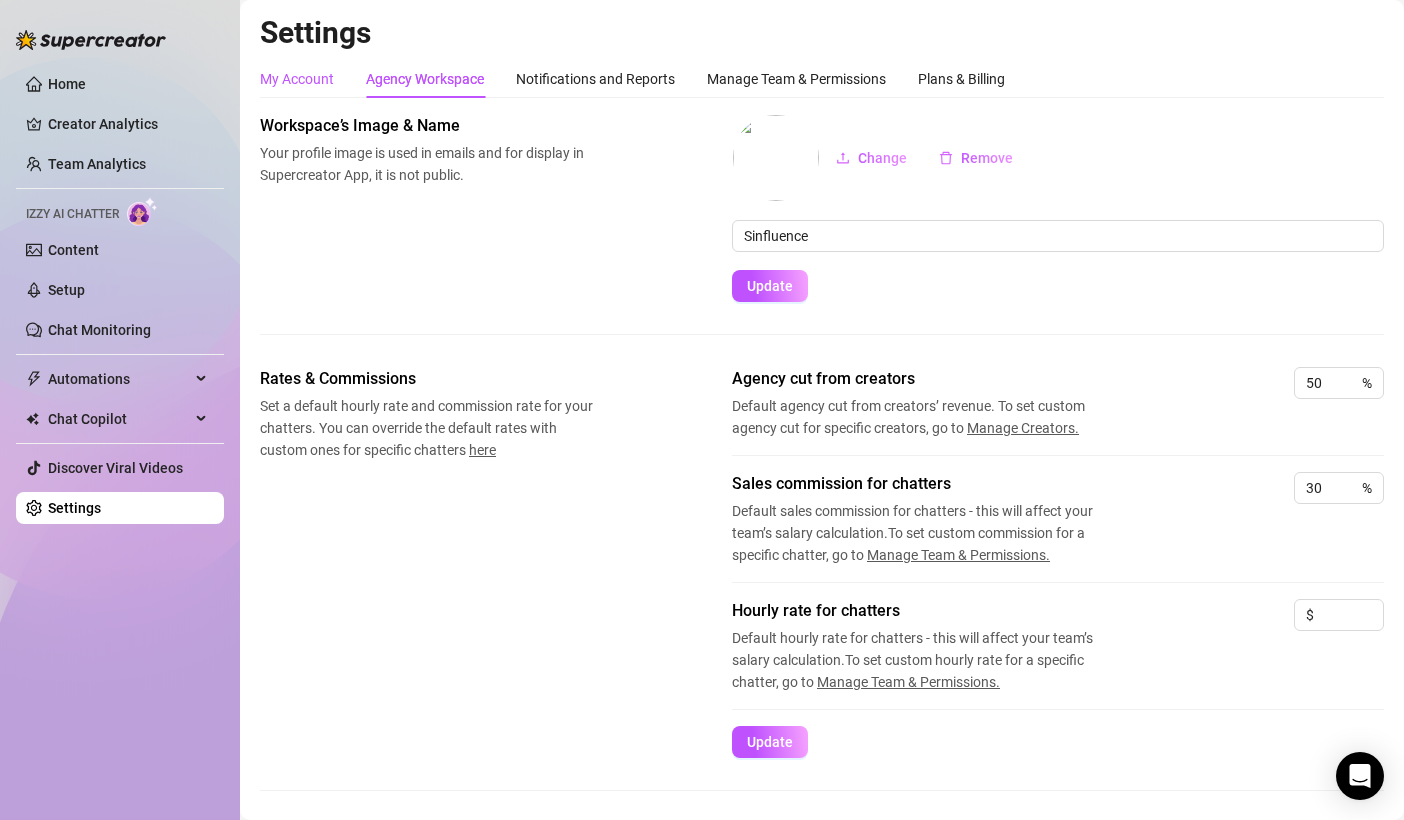 click on "My Account" at bounding box center [297, 79] 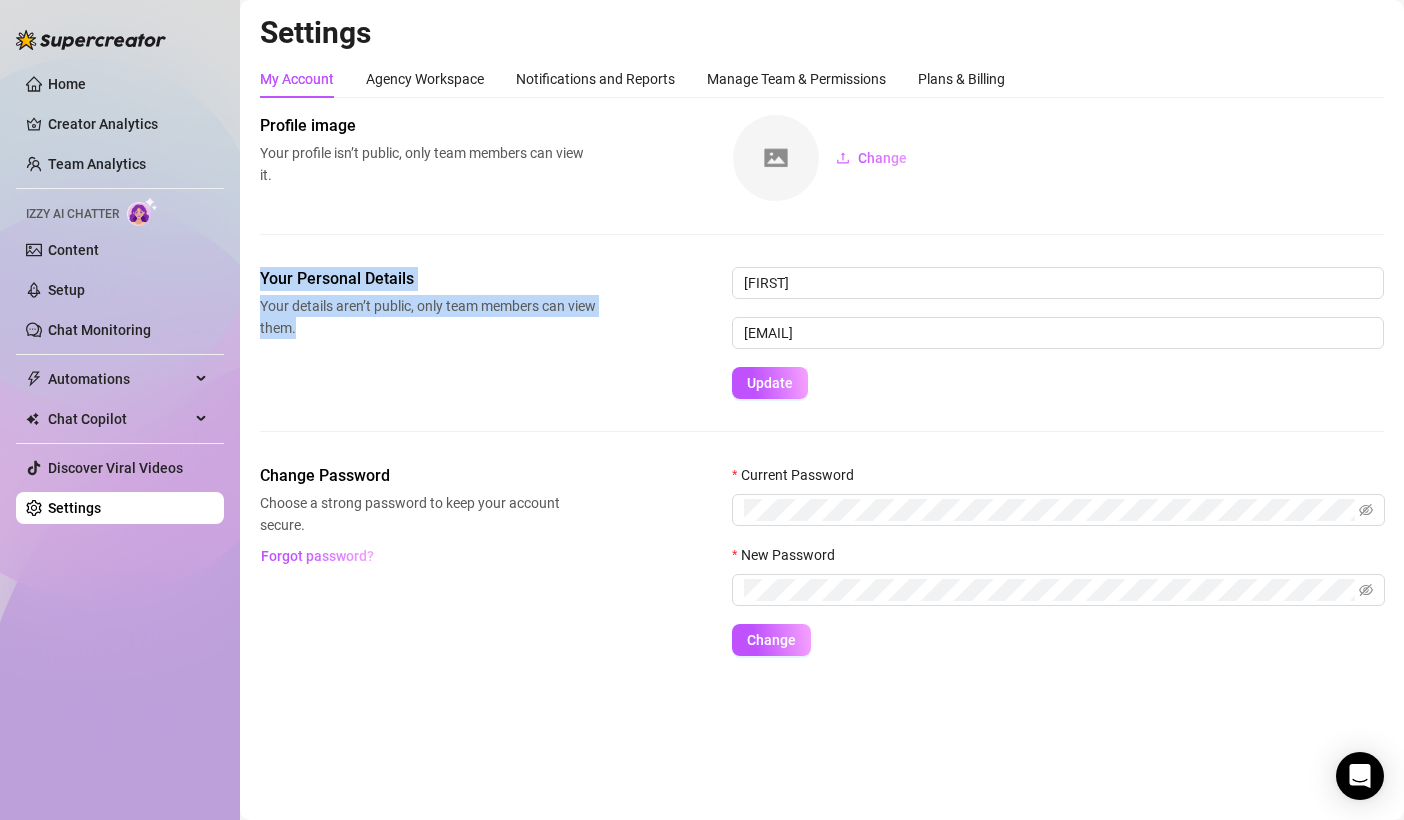 drag, startPoint x: 259, startPoint y: 267, endPoint x: 431, endPoint y: 361, distance: 196.01021 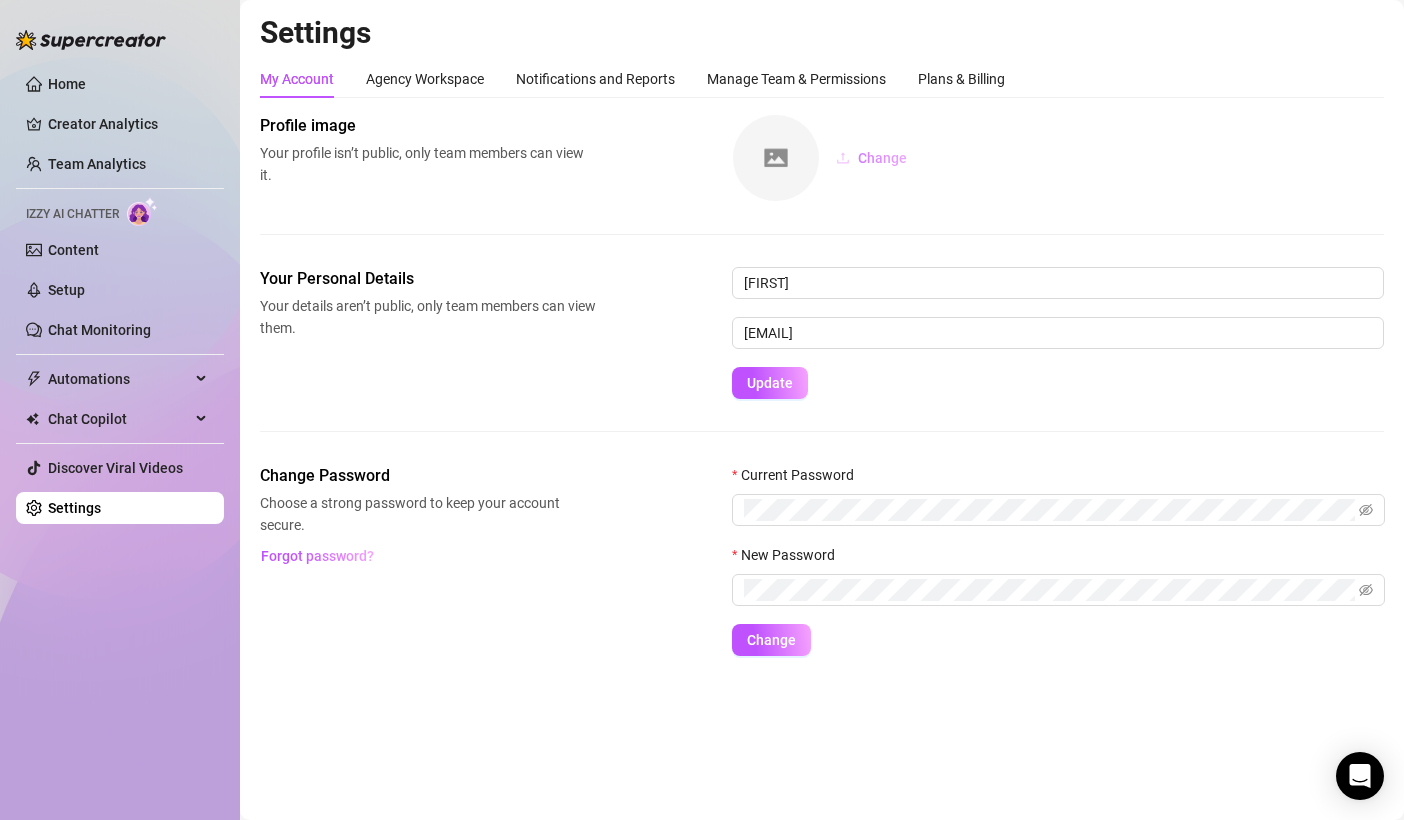 click on "Change" at bounding box center (882, 158) 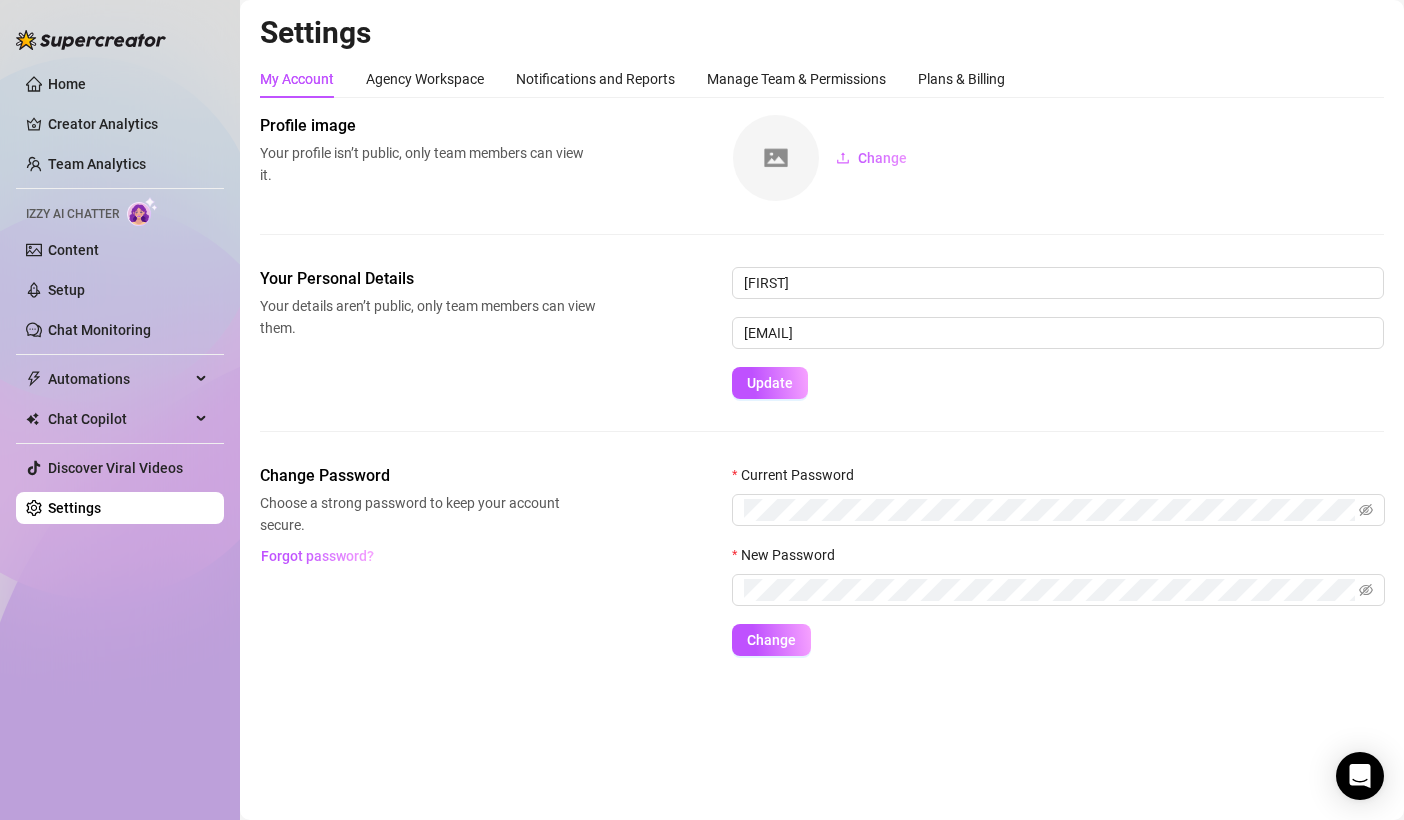 click on "Settings" at bounding box center [822, 33] 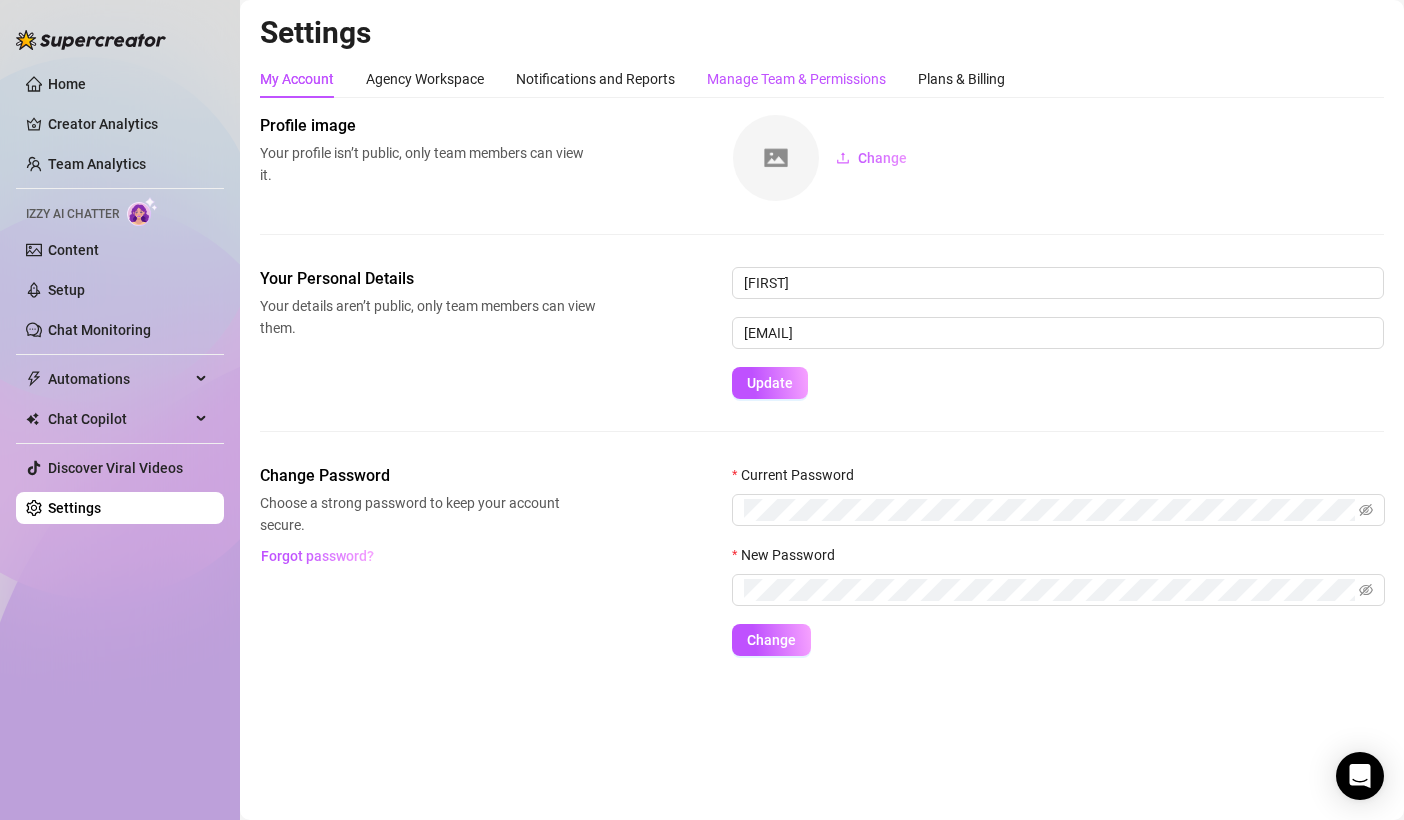click on "Manage Team & Permissions" at bounding box center (796, 79) 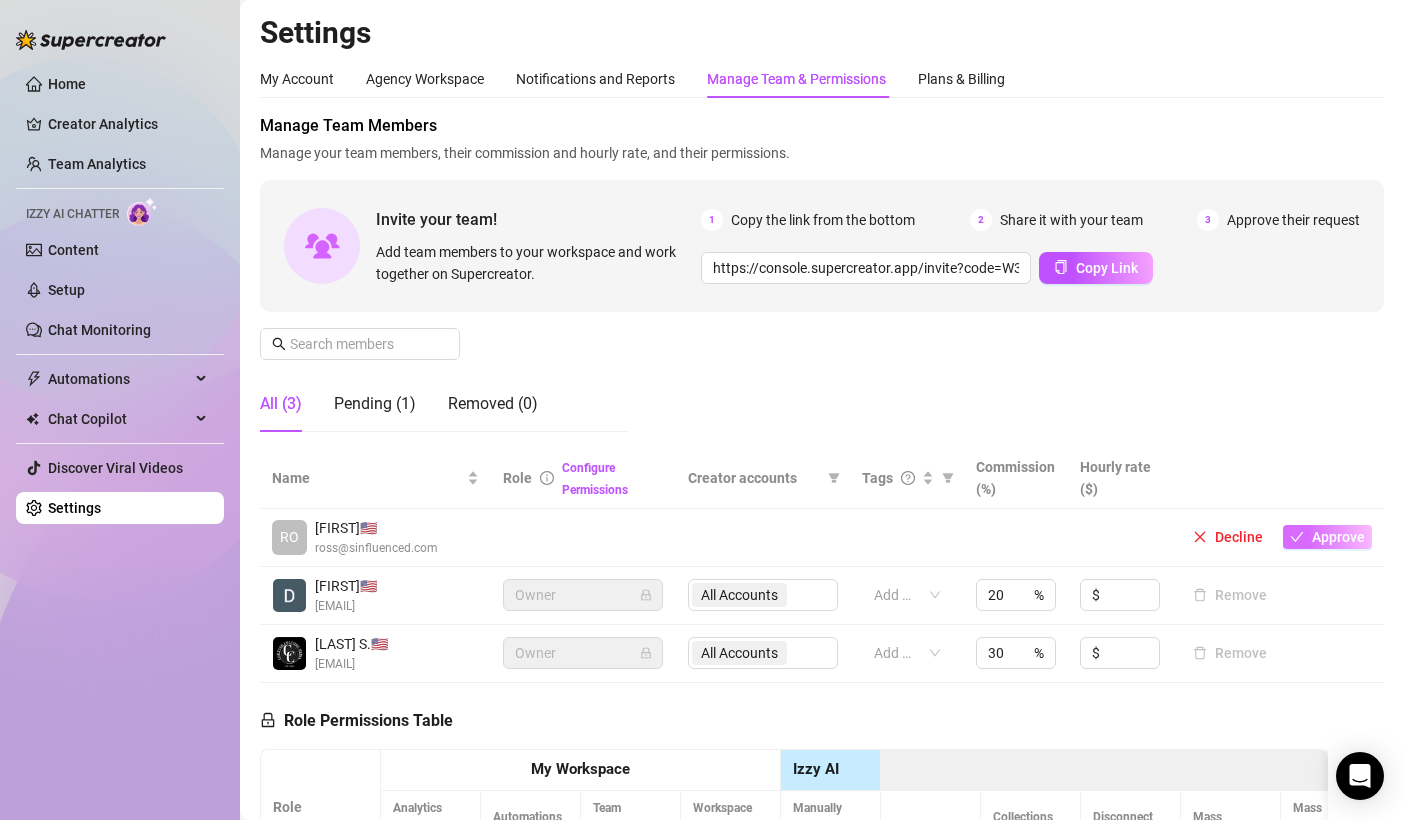 click on "Approve" at bounding box center (1338, 537) 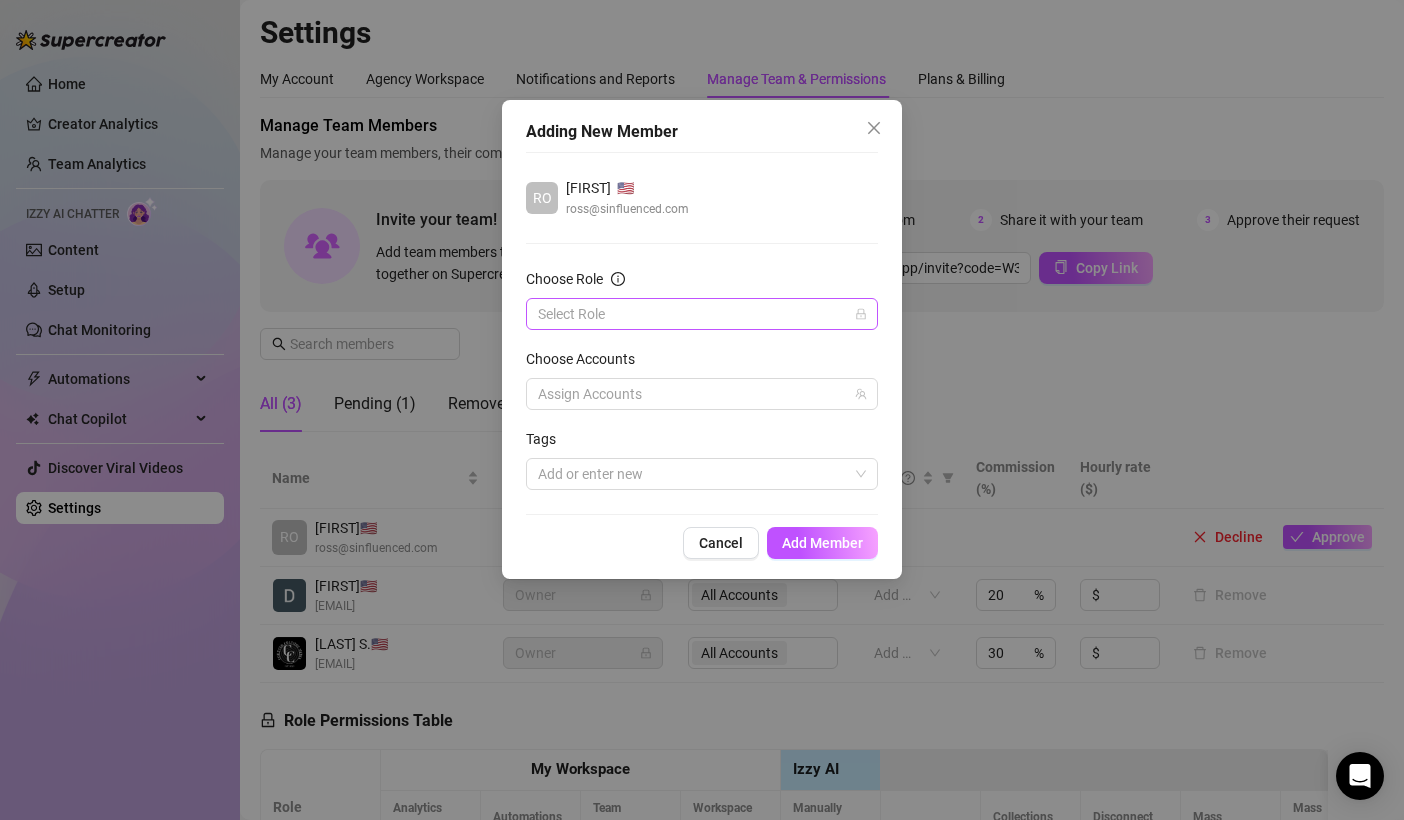 click on "Choose Role" at bounding box center (693, 314) 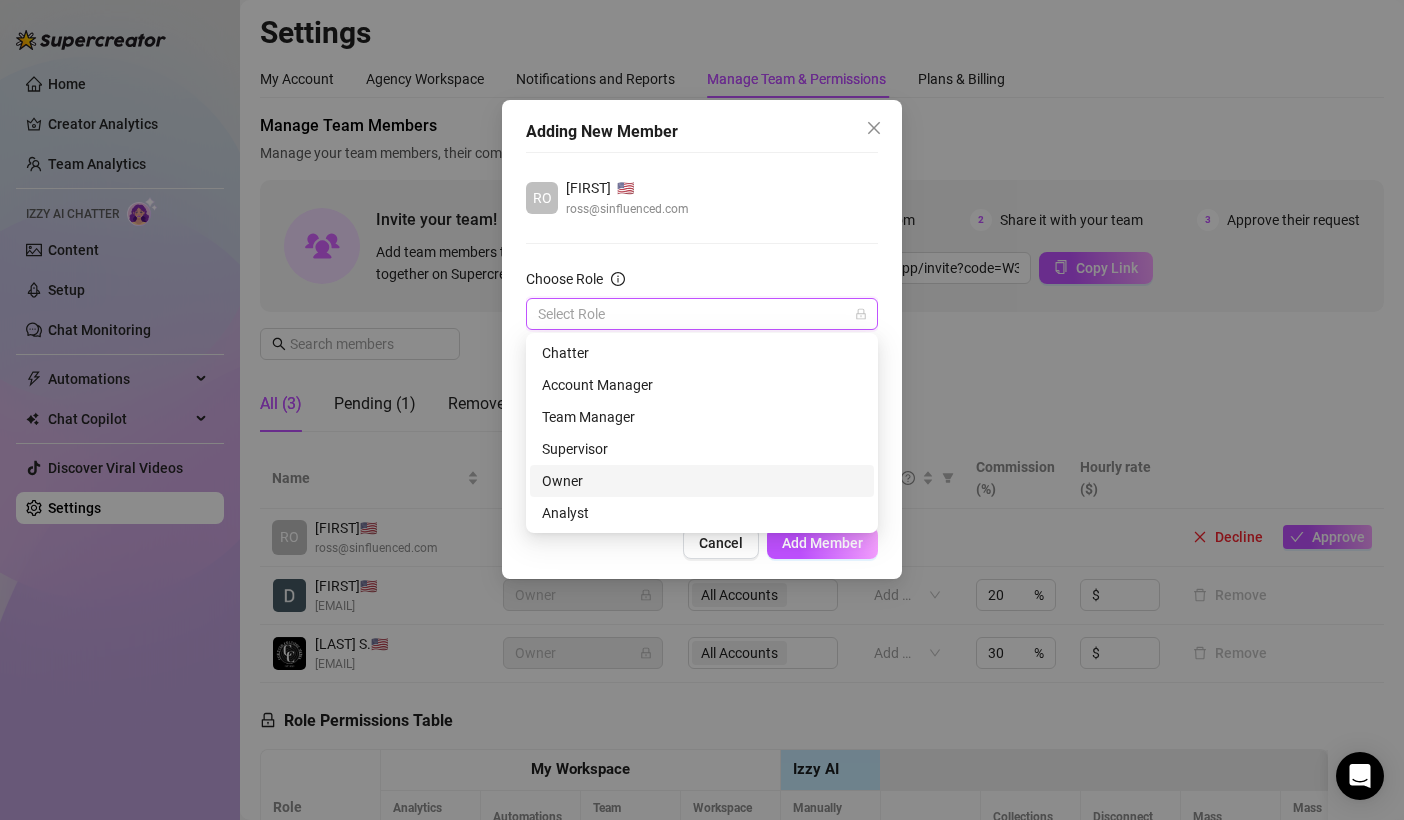 click on "Owner" at bounding box center (702, 481) 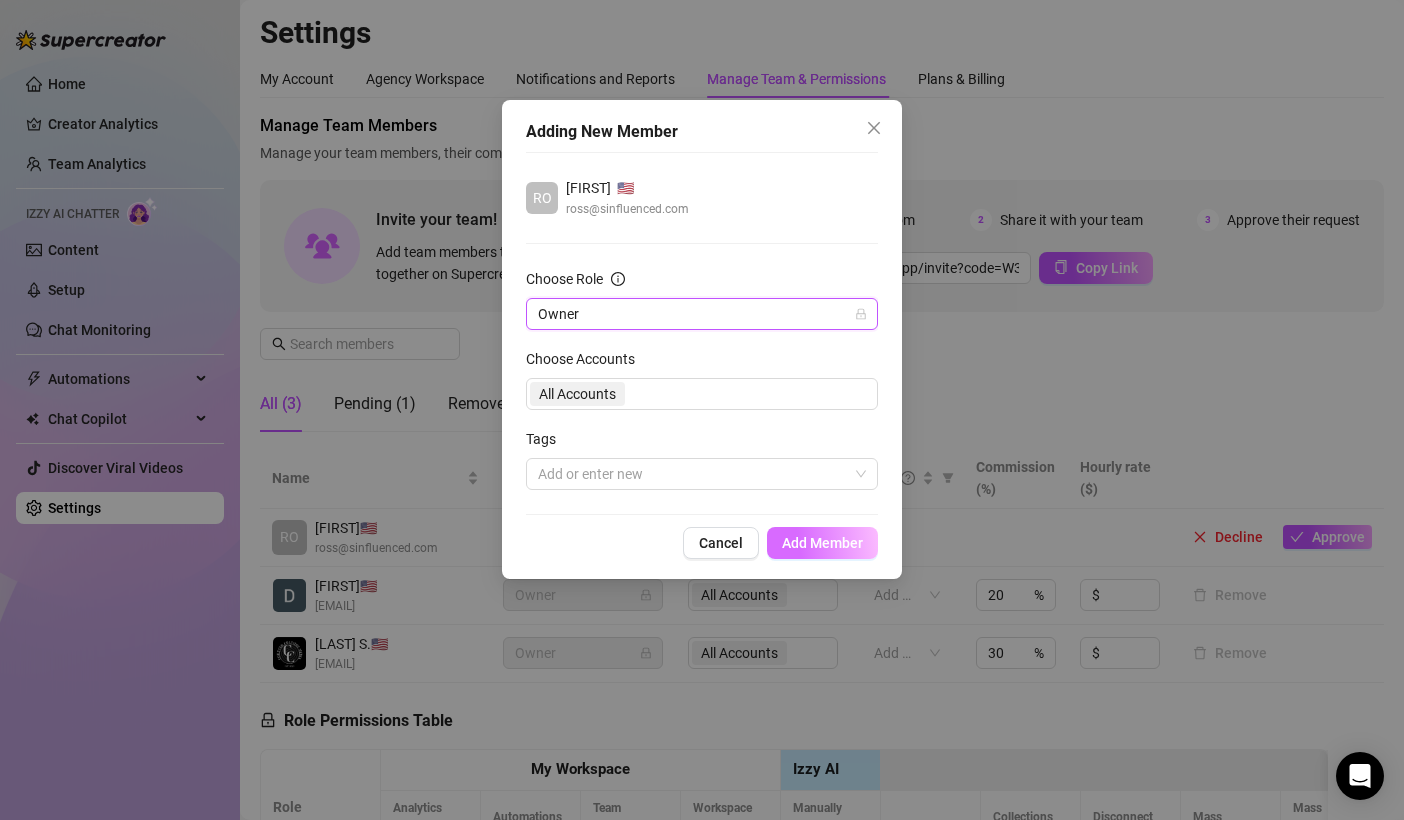click on "Add Member" at bounding box center (822, 543) 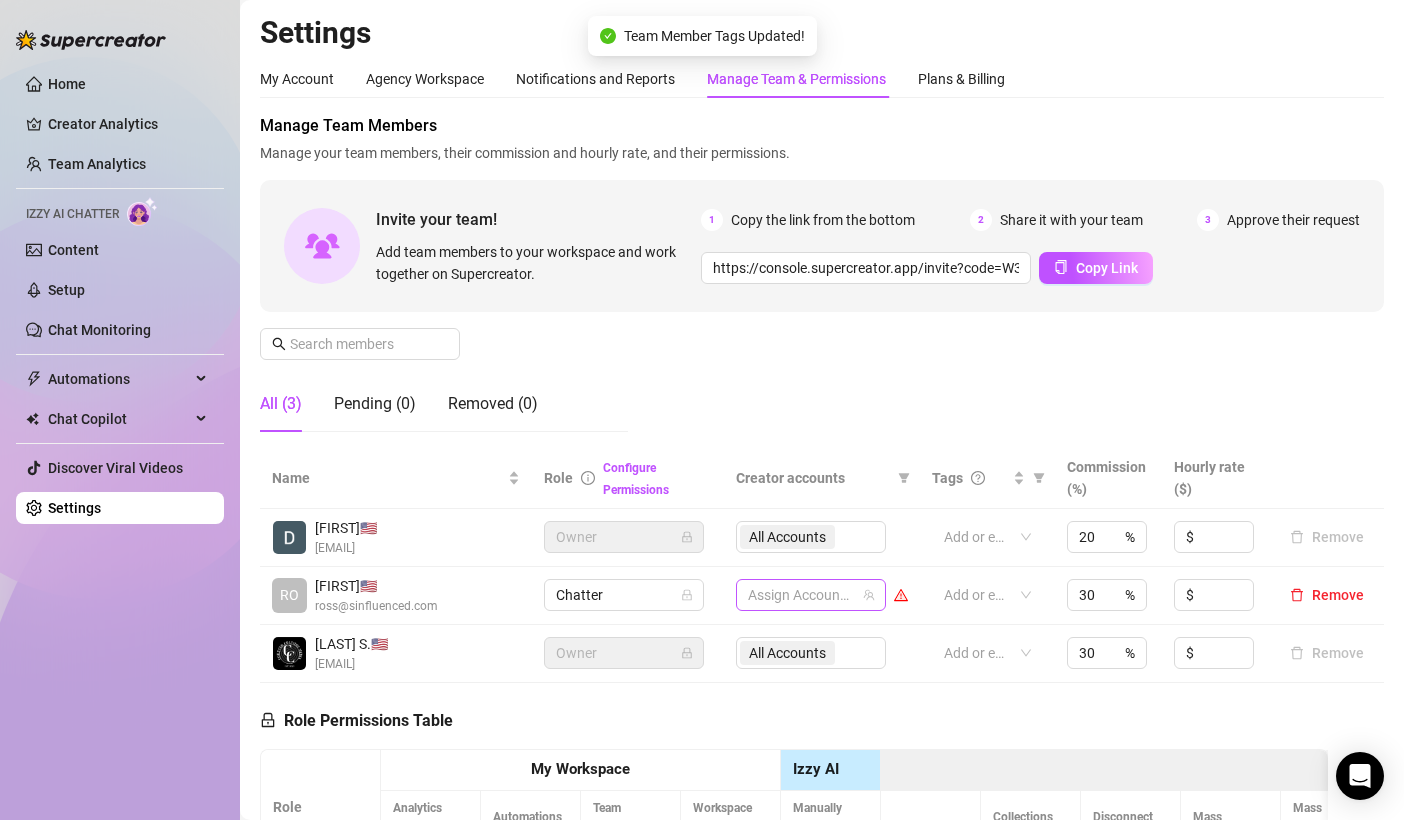 click on "Assign Accounts" at bounding box center (811, 595) 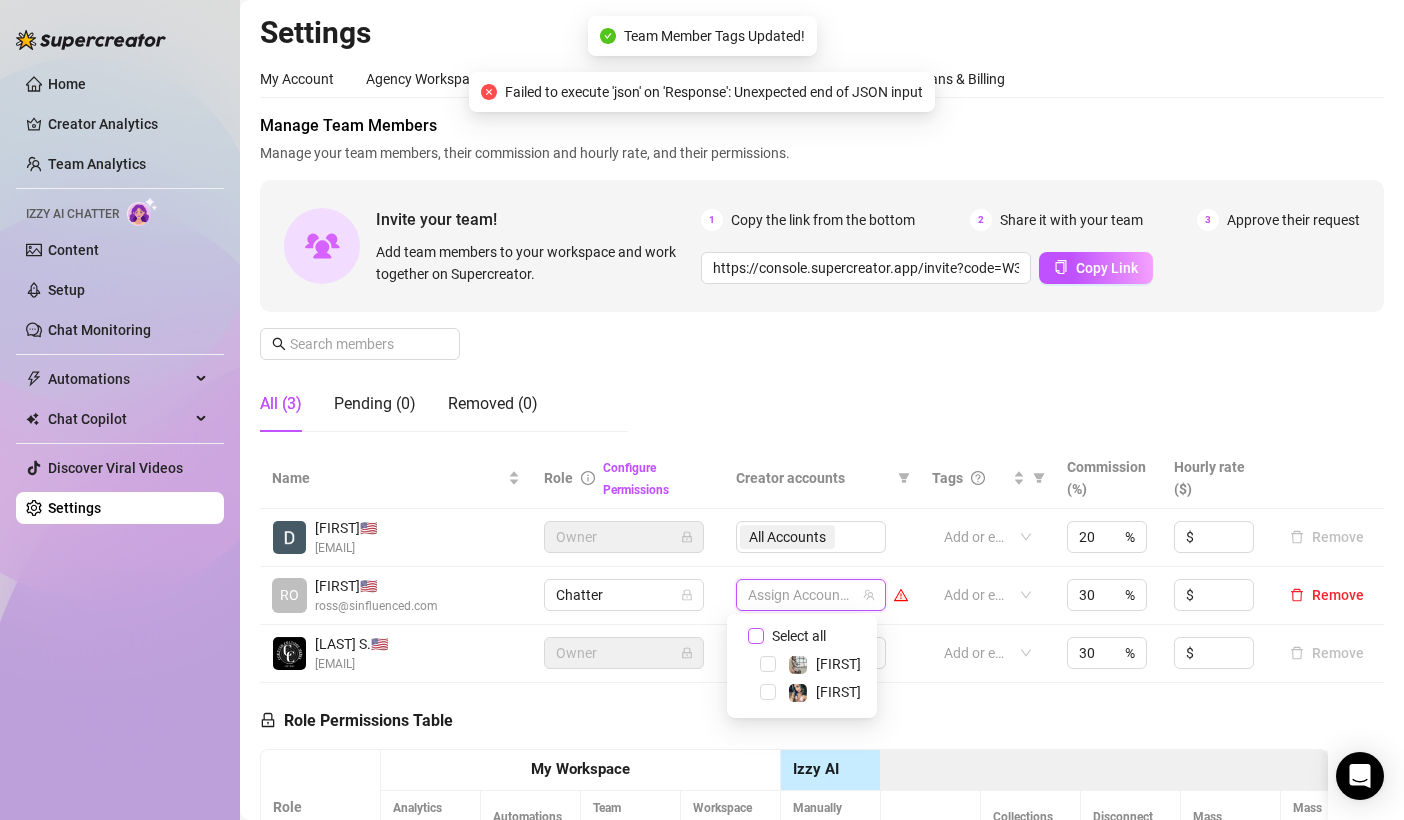 click on "Select all" at bounding box center (799, 636) 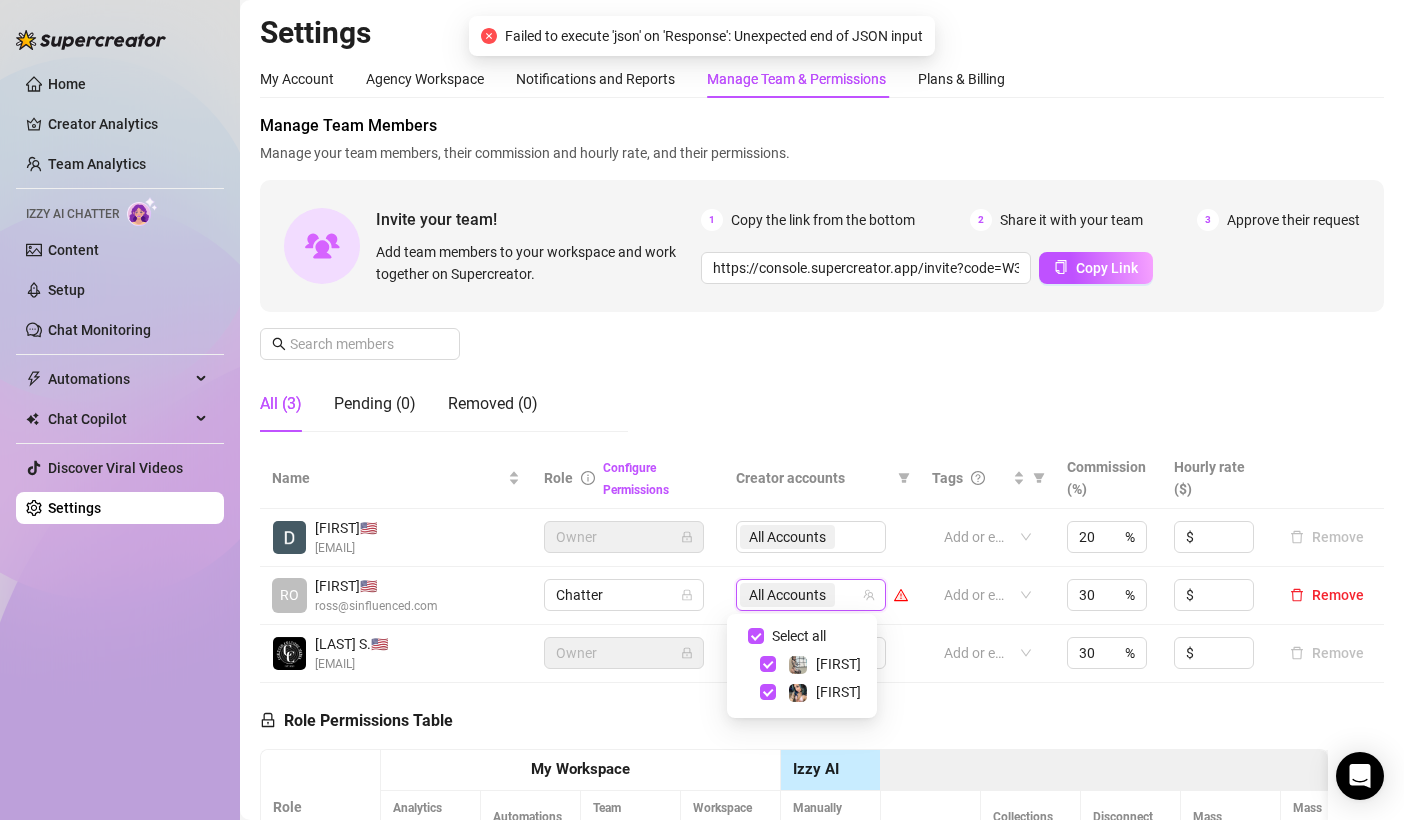 click on "All Accounts" at bounding box center [822, 596] 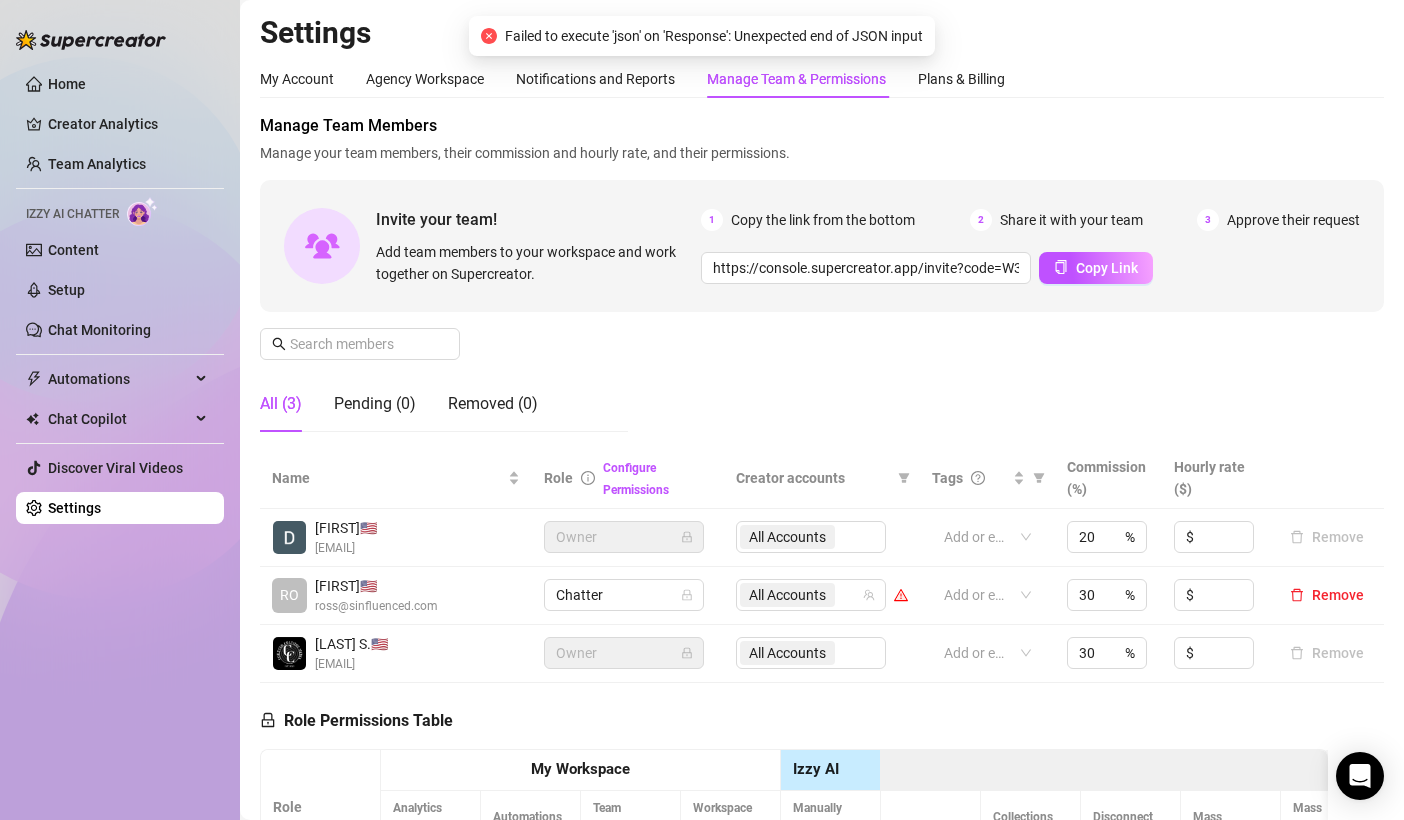 click on "Commission (%)" at bounding box center [1109, 478] 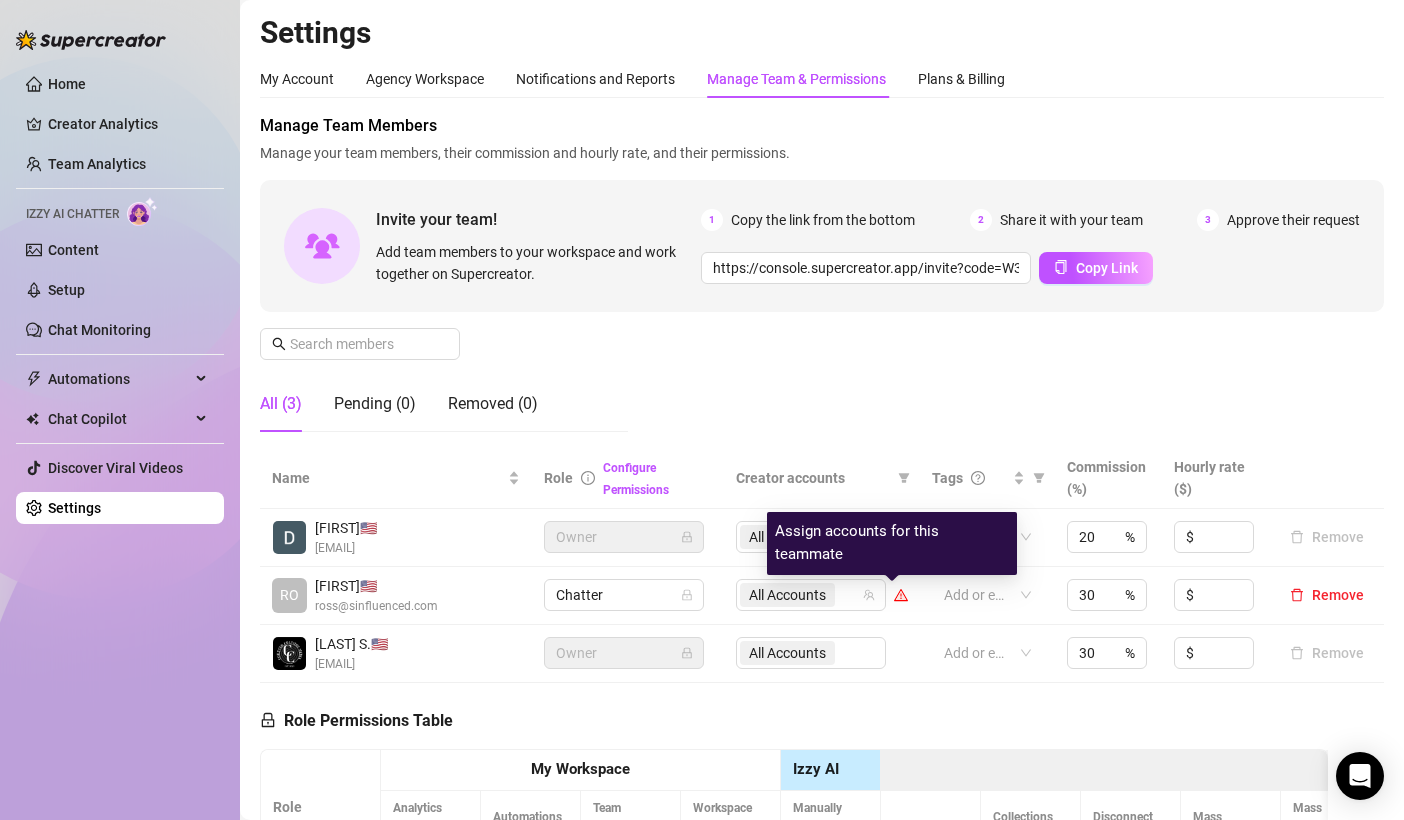 click 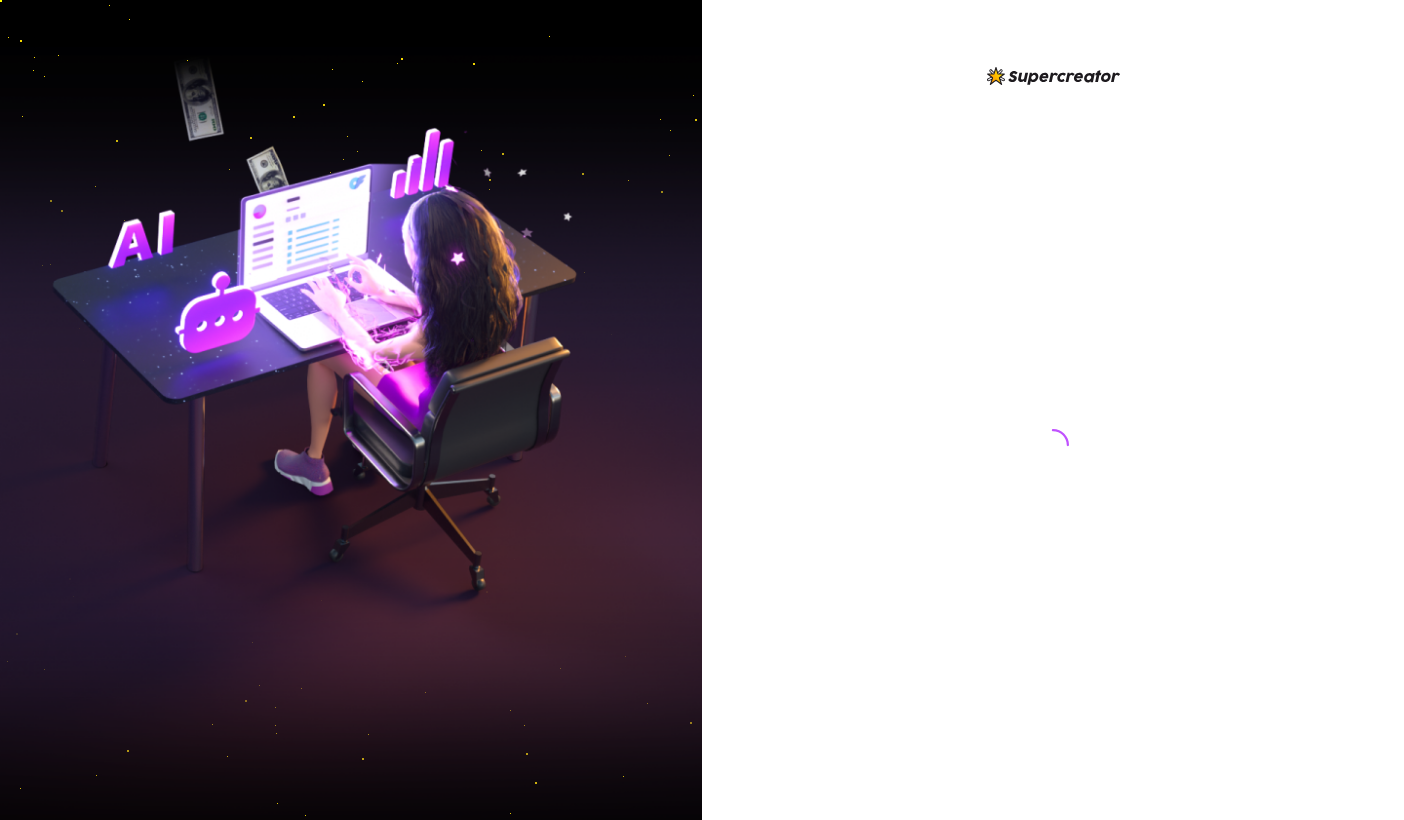 scroll, scrollTop: 0, scrollLeft: 0, axis: both 